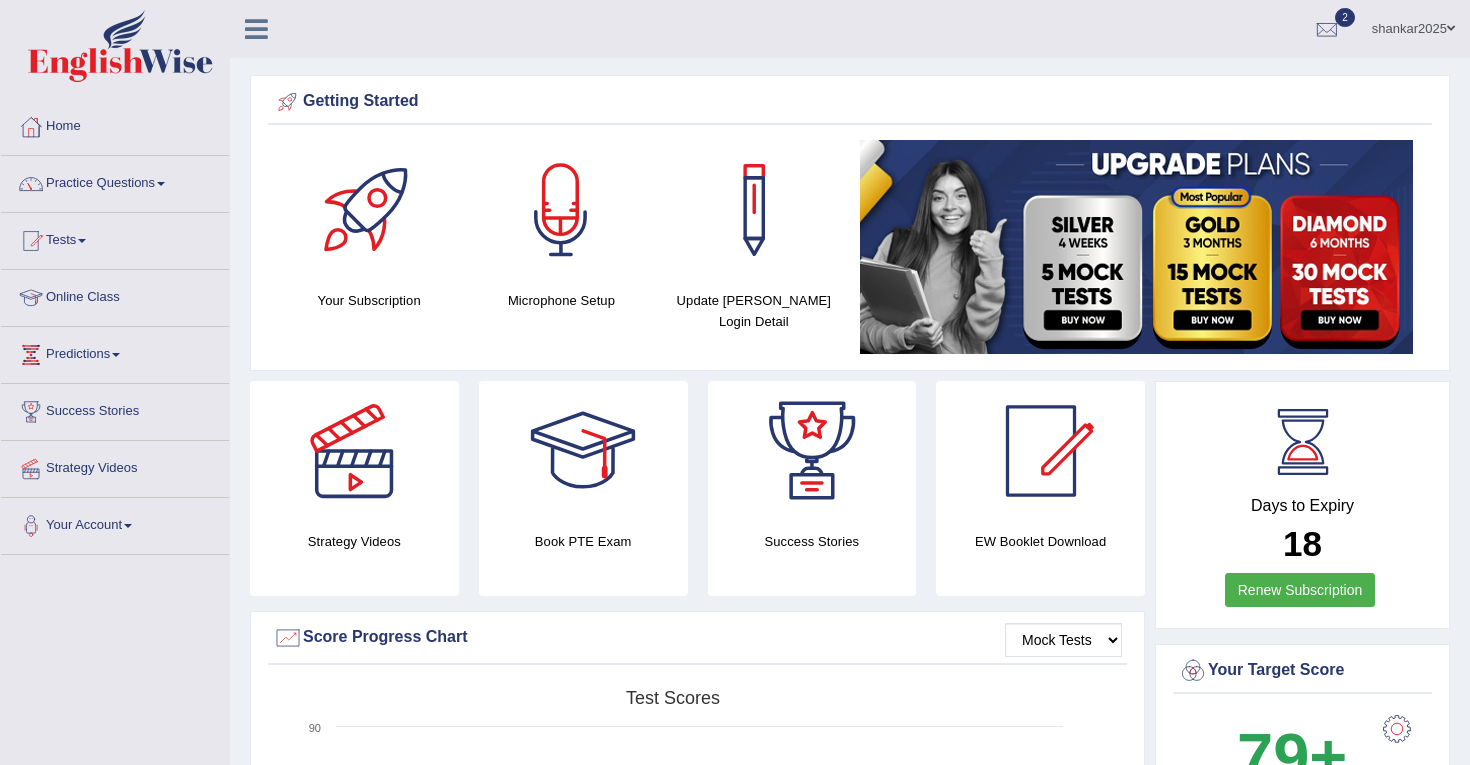 scroll, scrollTop: 425, scrollLeft: 0, axis: vertical 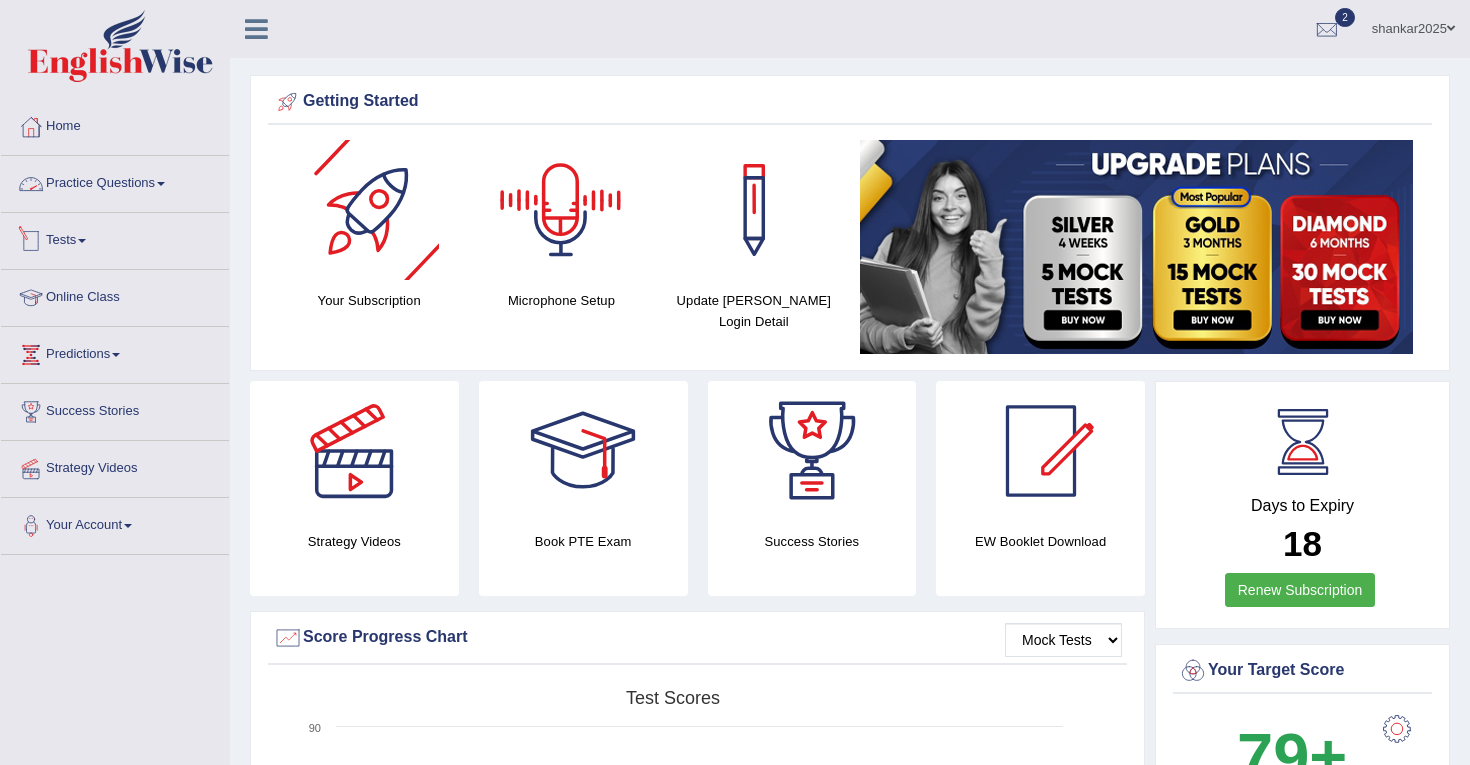 click at bounding box center (82, 241) 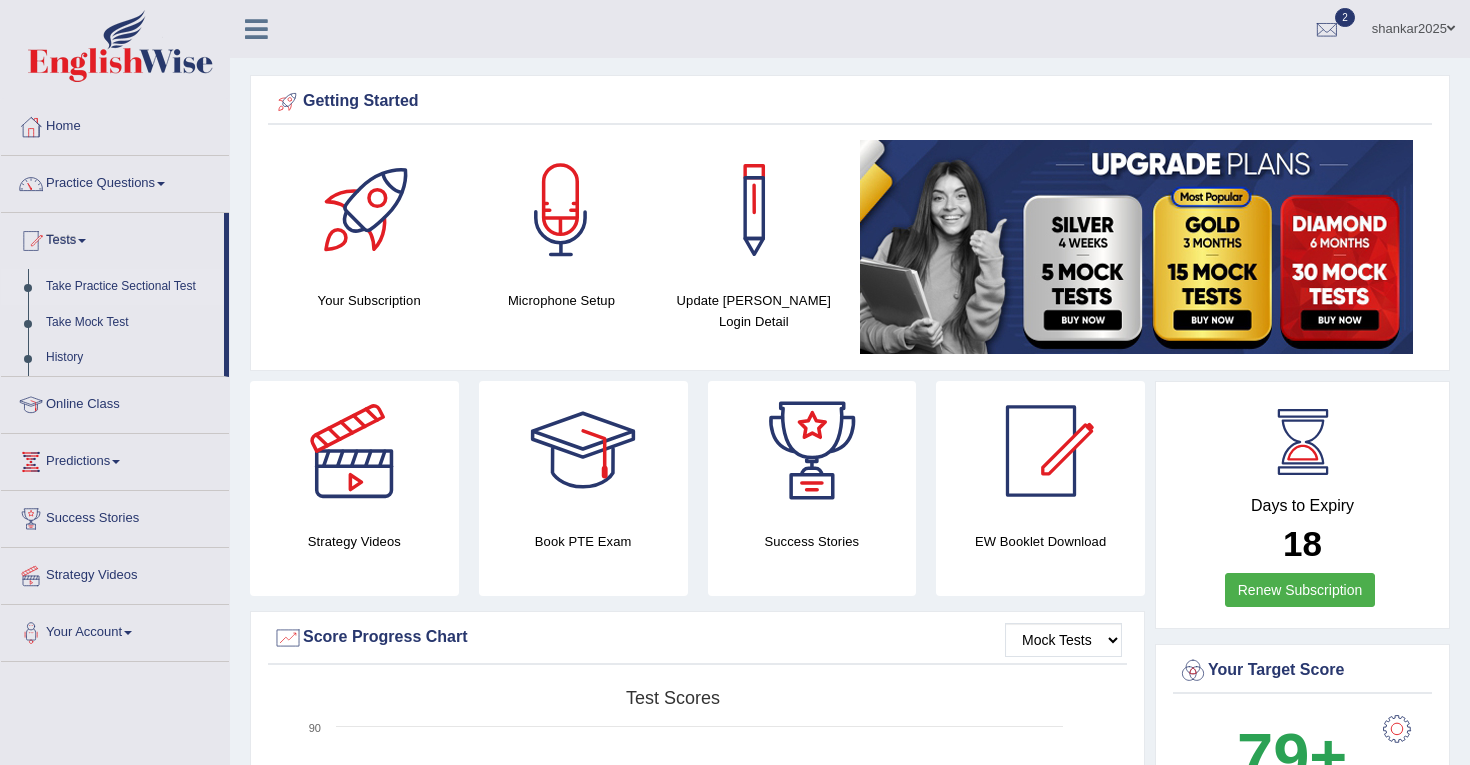 click on "Take Practice Sectional Test" at bounding box center [130, 287] 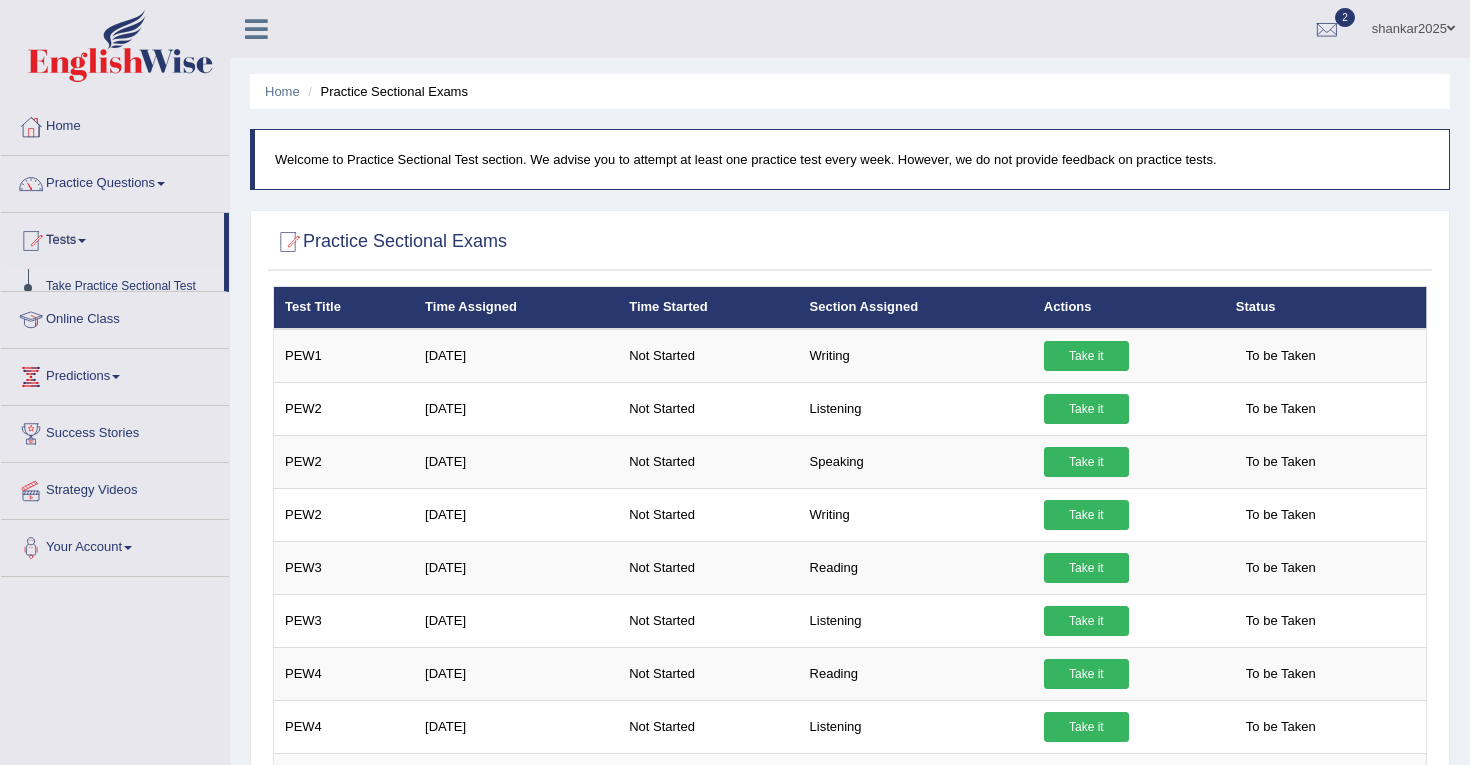 scroll, scrollTop: 0, scrollLeft: 0, axis: both 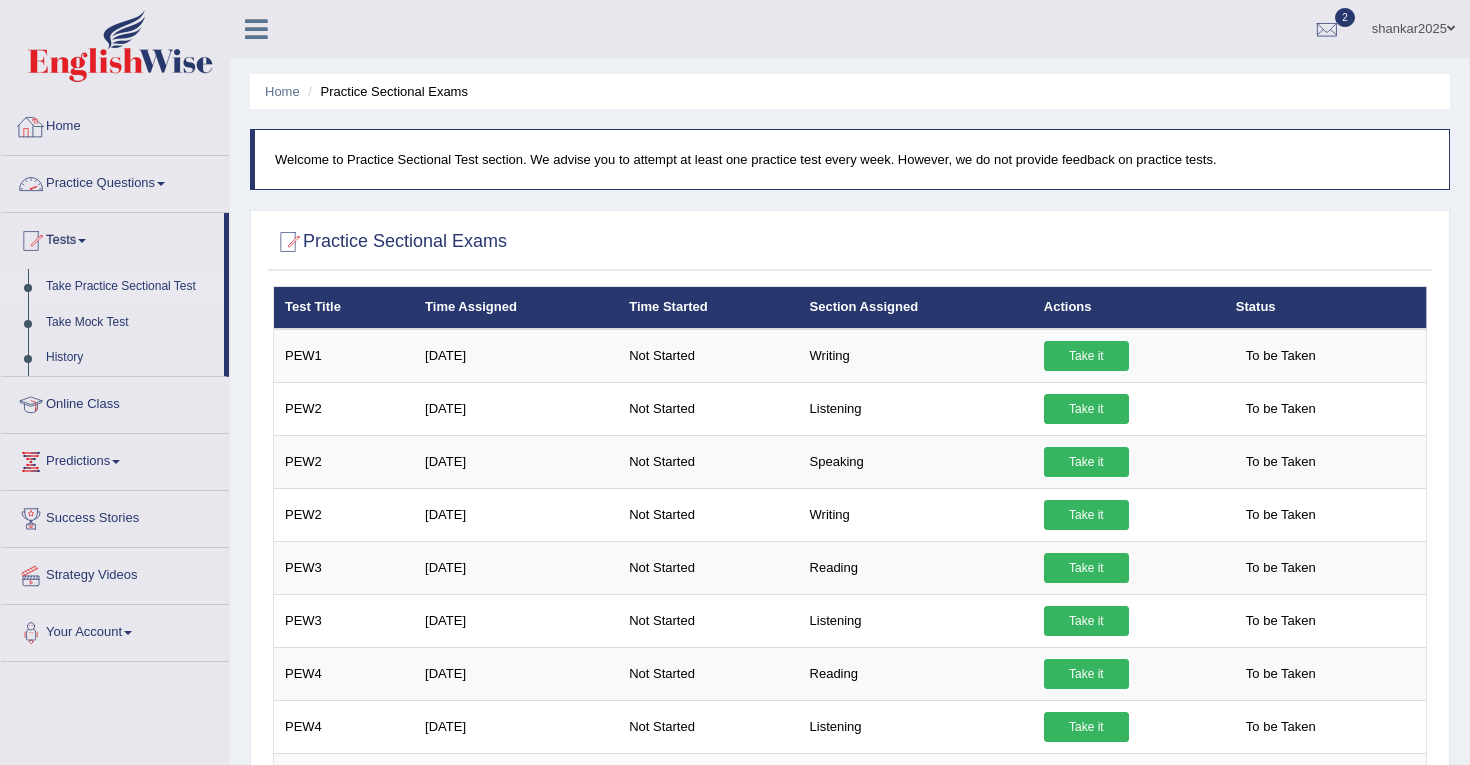 click on "Home" at bounding box center [115, 124] 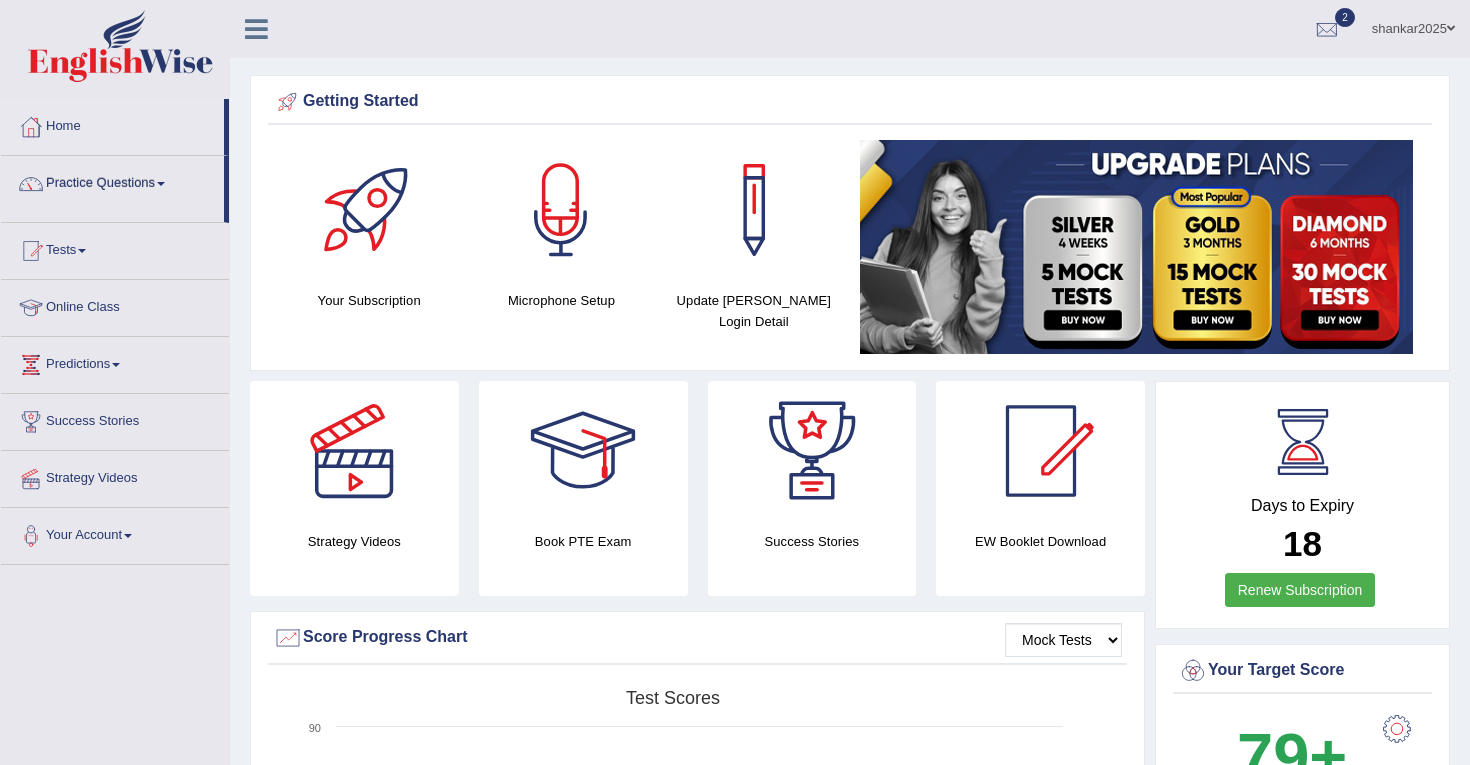scroll, scrollTop: 0, scrollLeft: 0, axis: both 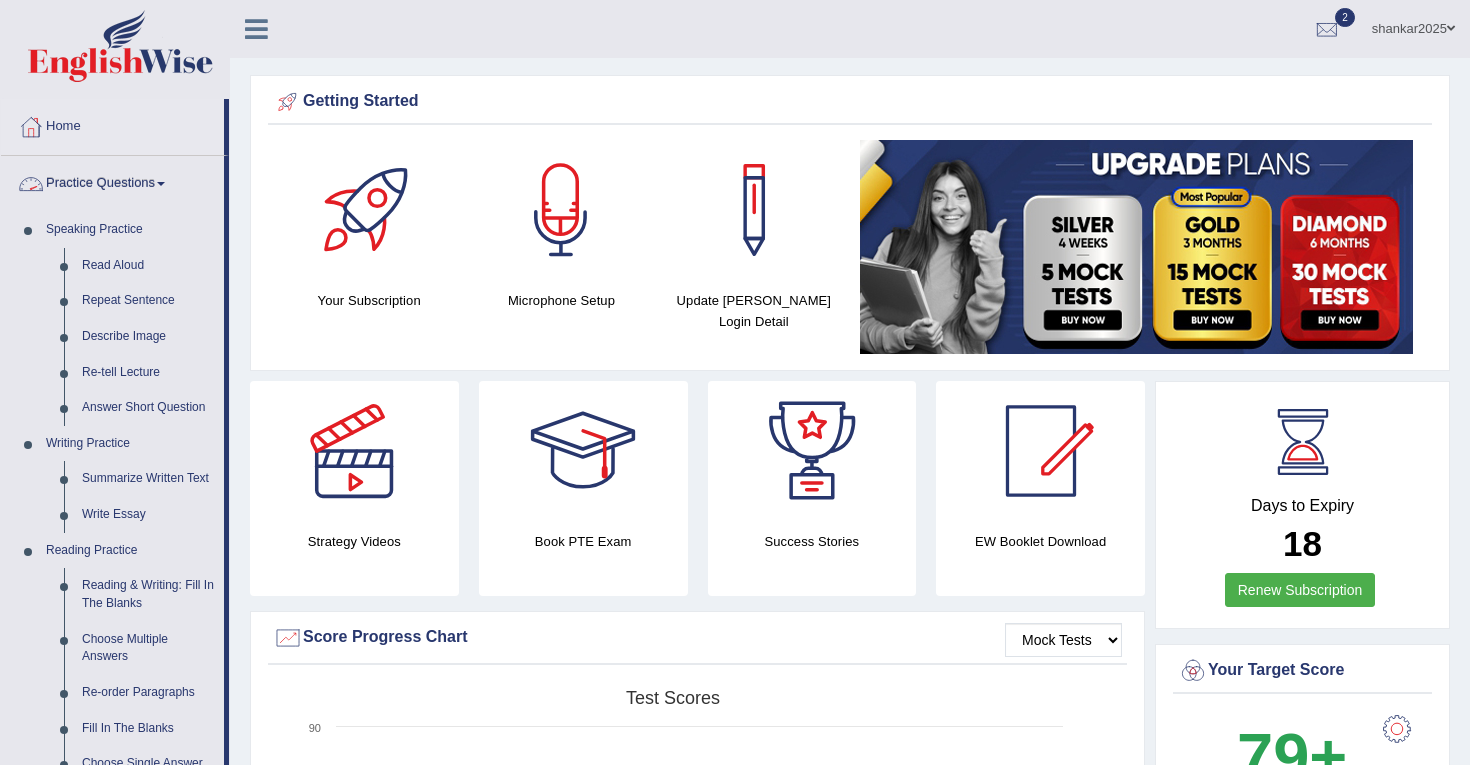 click on "Practice Questions" at bounding box center [112, 181] 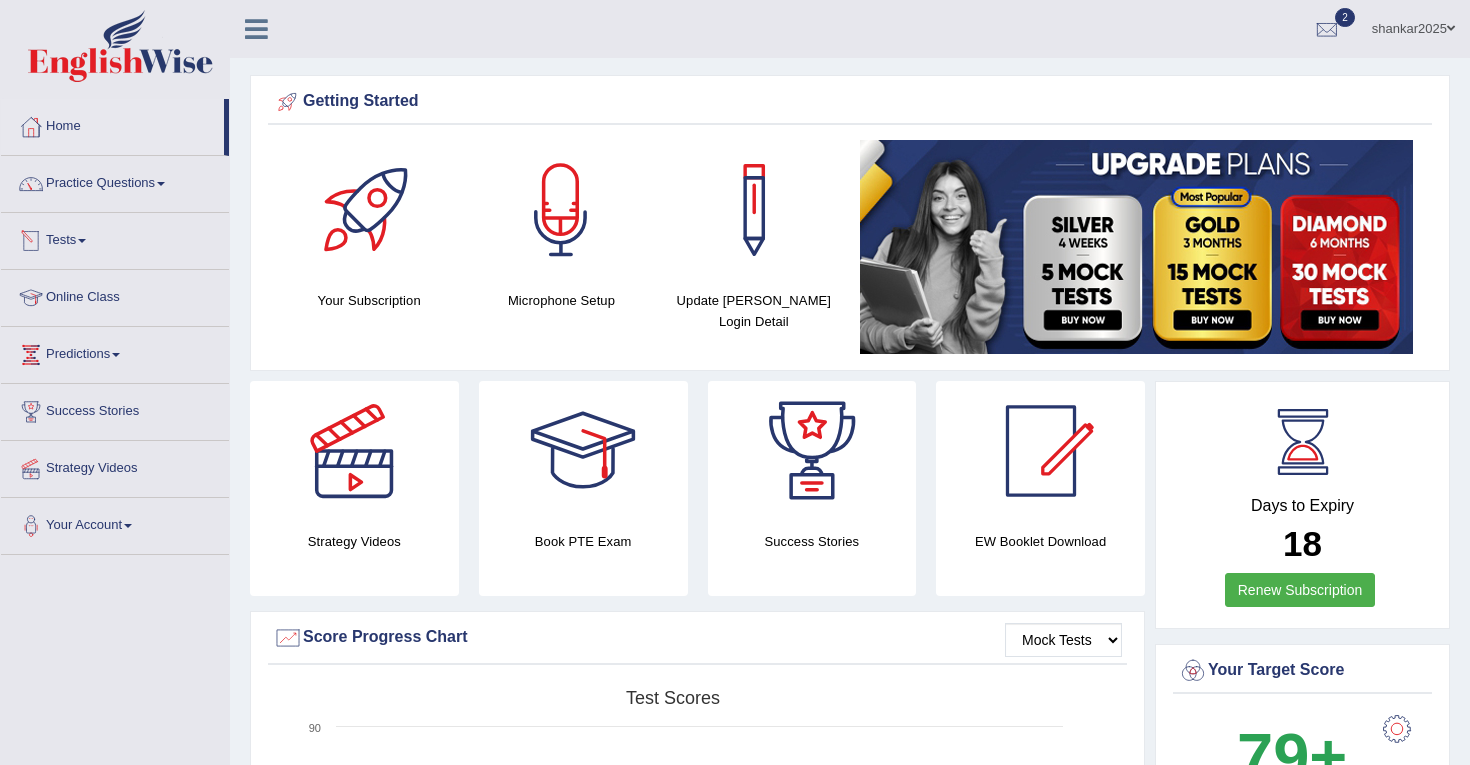 click on "Tests" at bounding box center [115, 238] 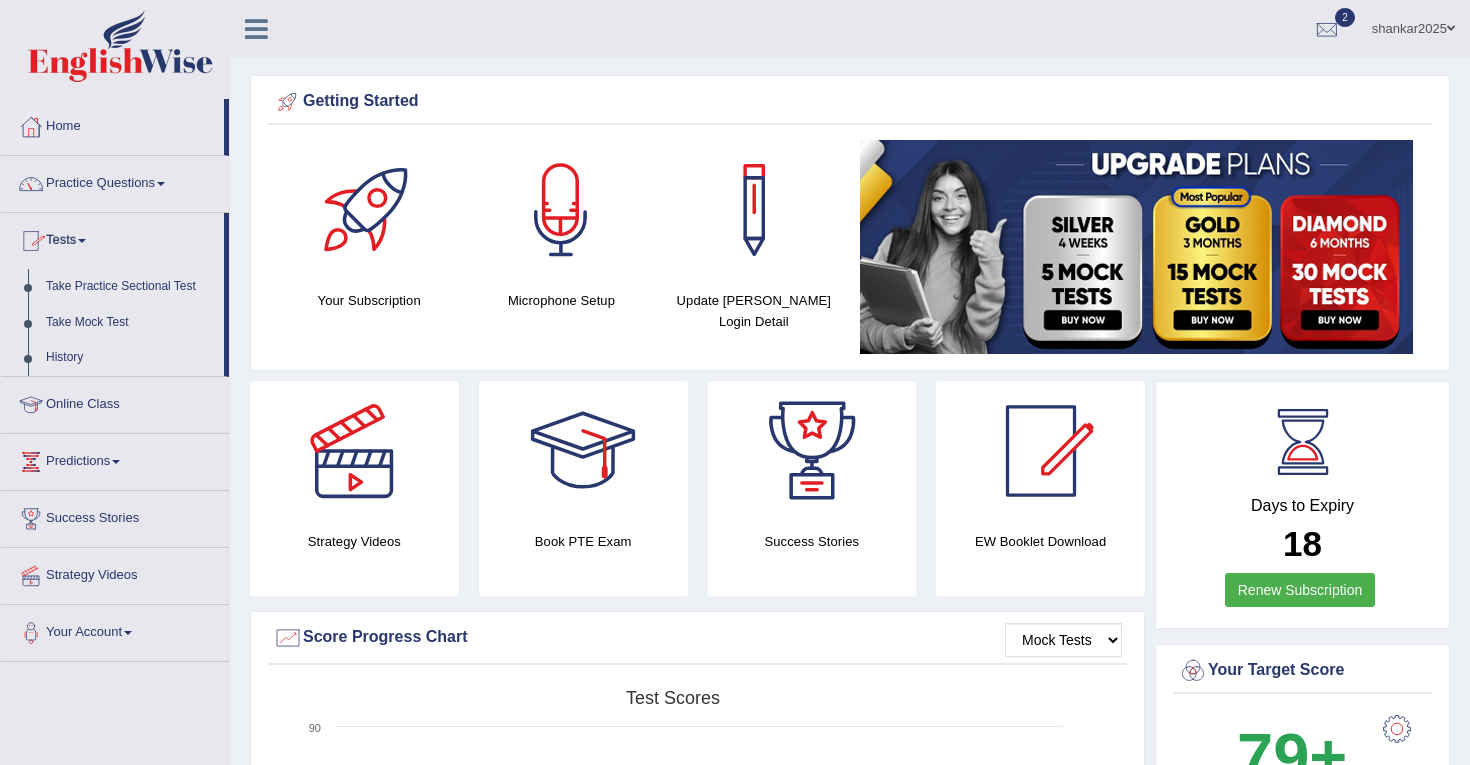 click on "Take Practice Sectional Test" at bounding box center (130, 287) 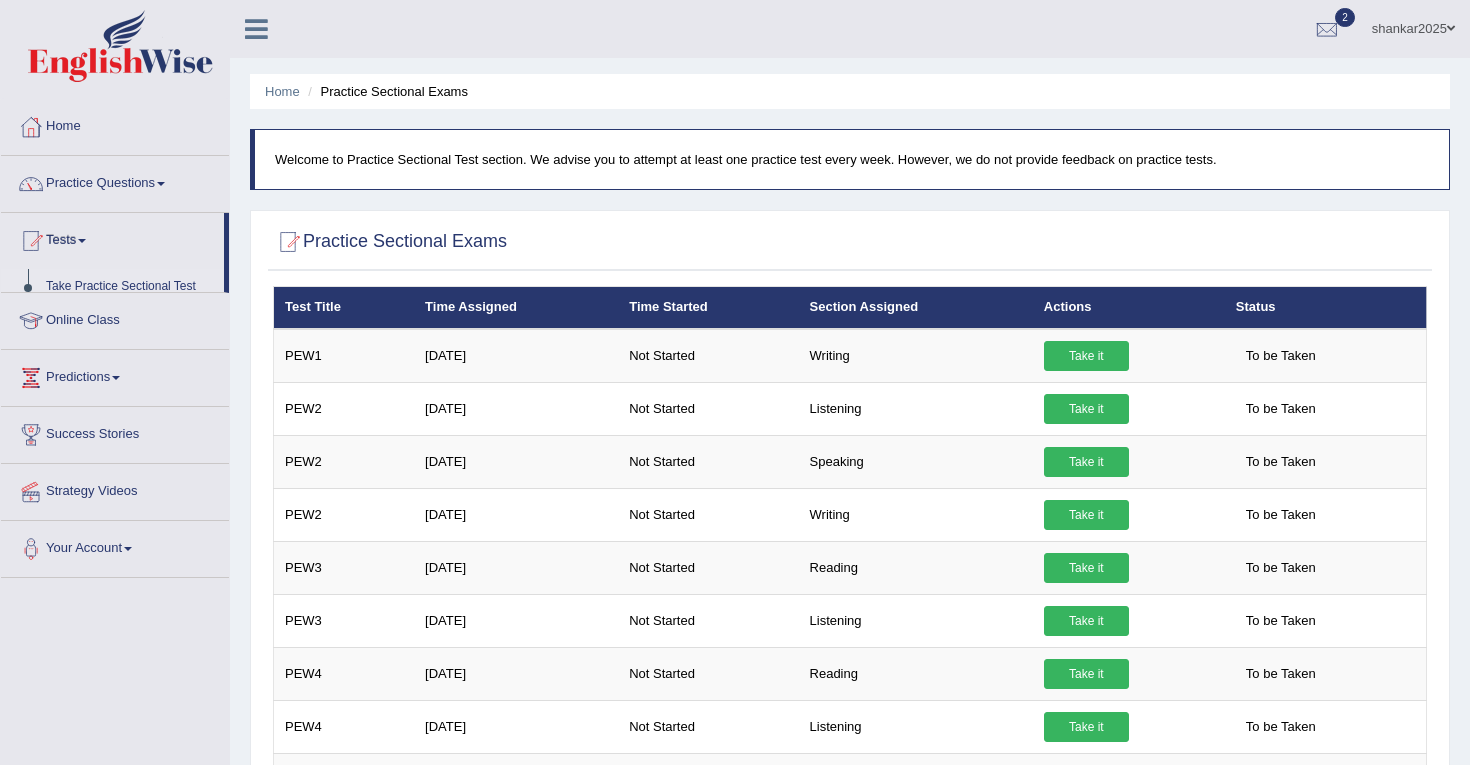 scroll, scrollTop: 0, scrollLeft: 0, axis: both 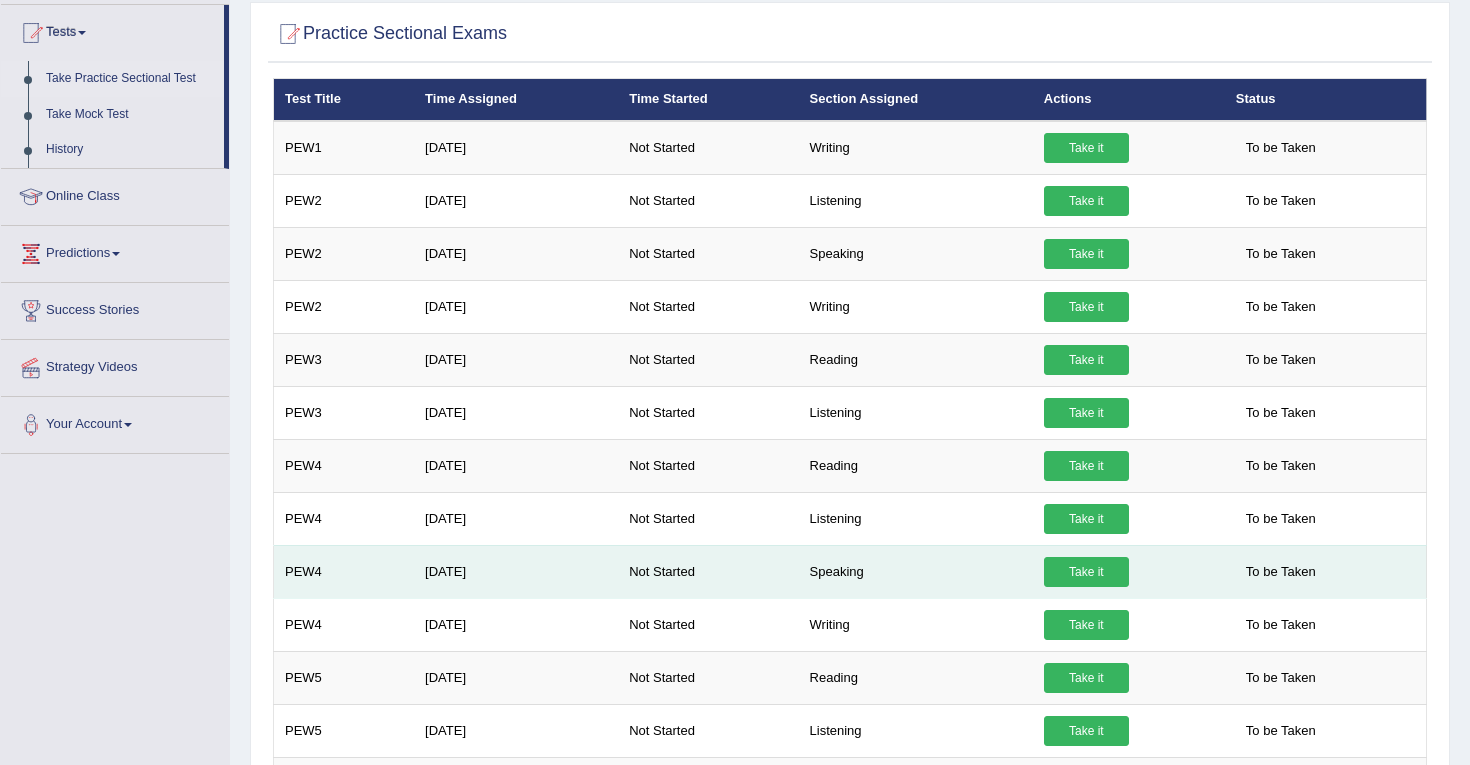 click on "Take it" at bounding box center [1086, 572] 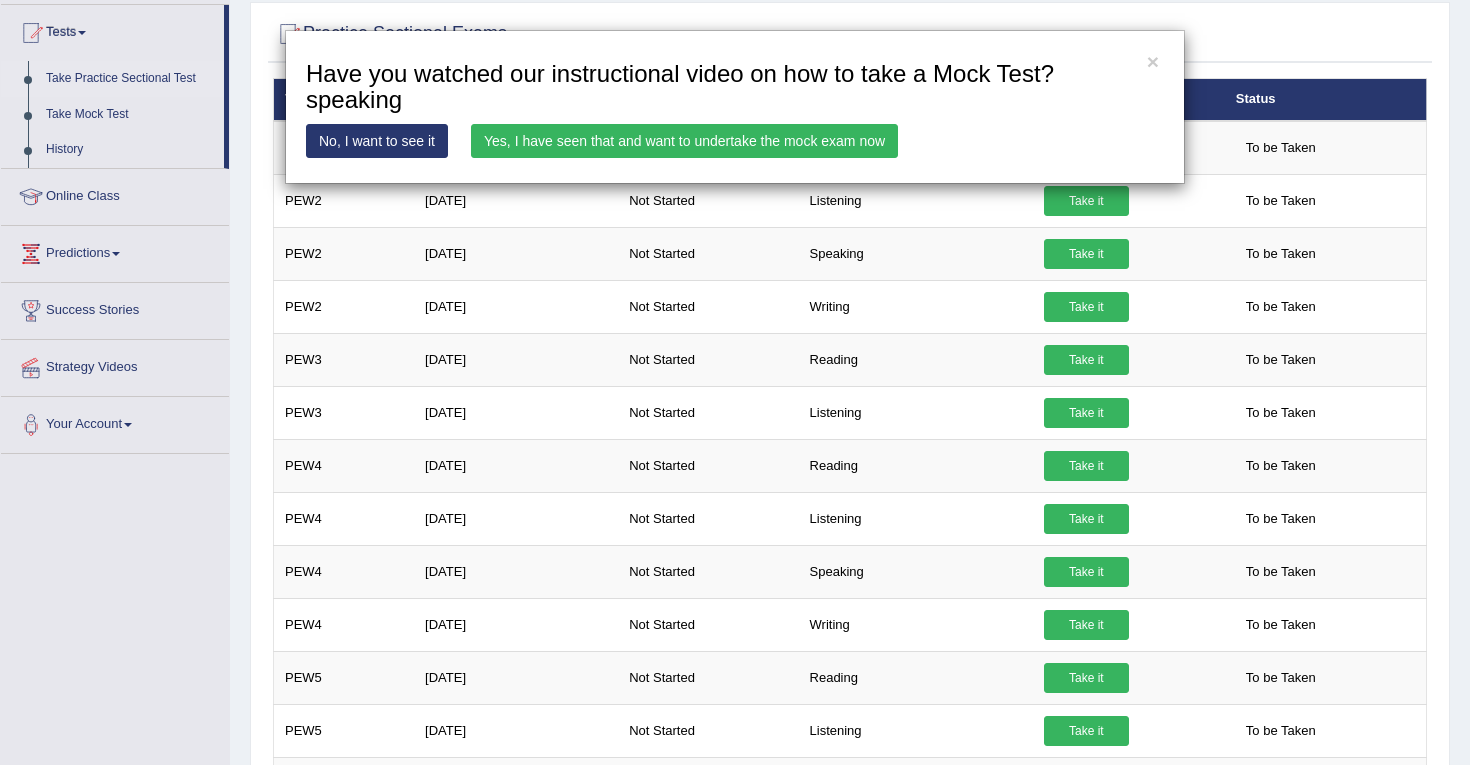 click on "Yes, I have seen that and want to undertake the mock exam now" at bounding box center (684, 141) 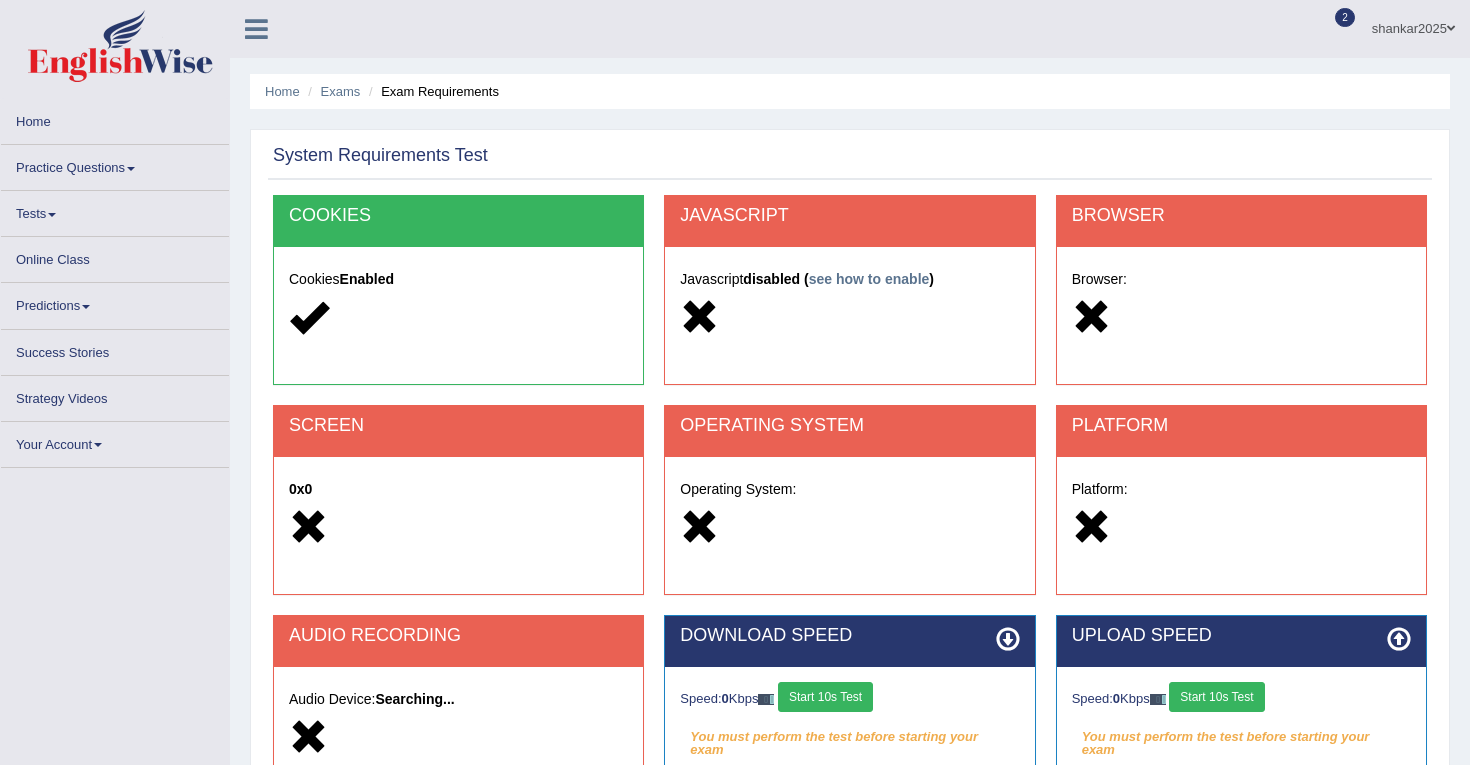scroll, scrollTop: 0, scrollLeft: 0, axis: both 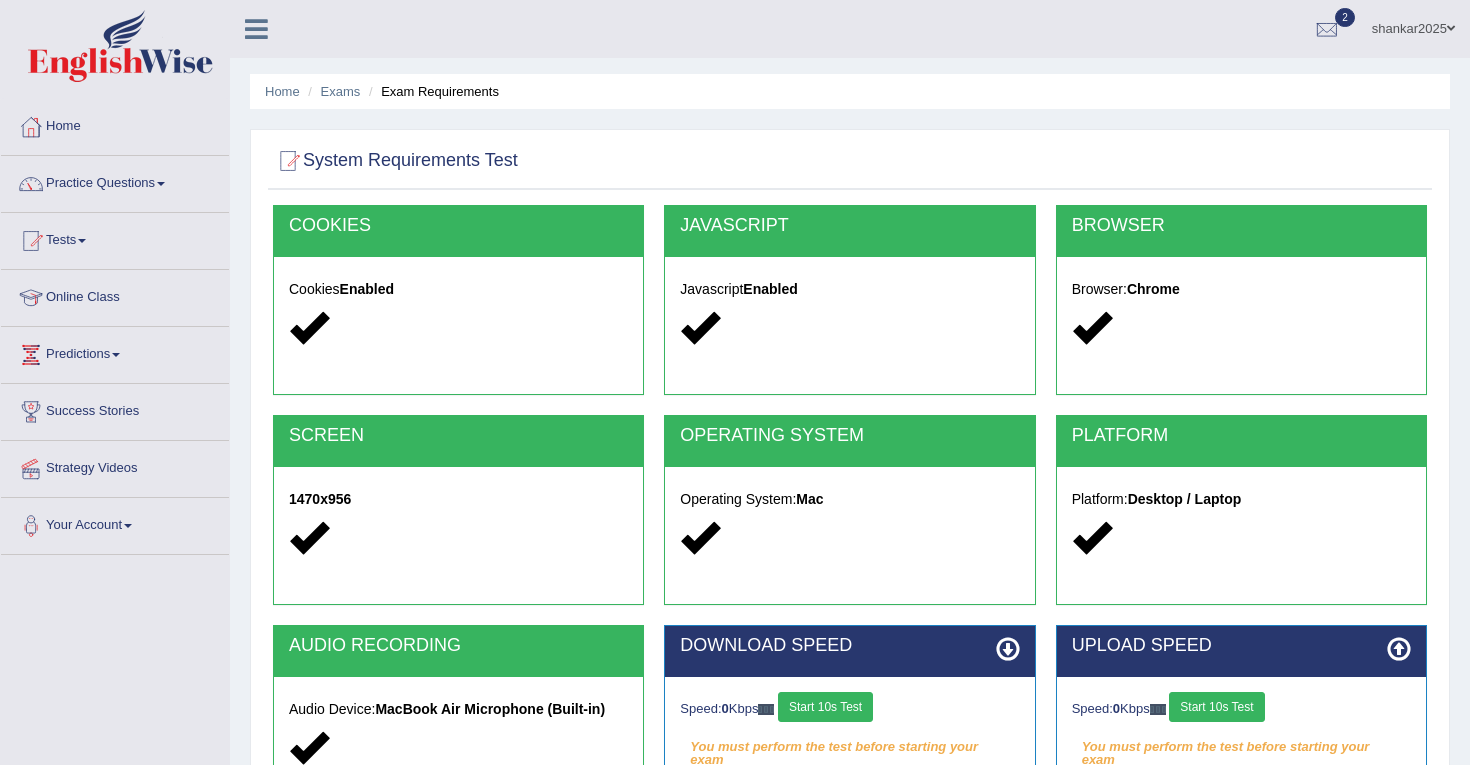 click on "Start 10s Test" at bounding box center [825, 707] 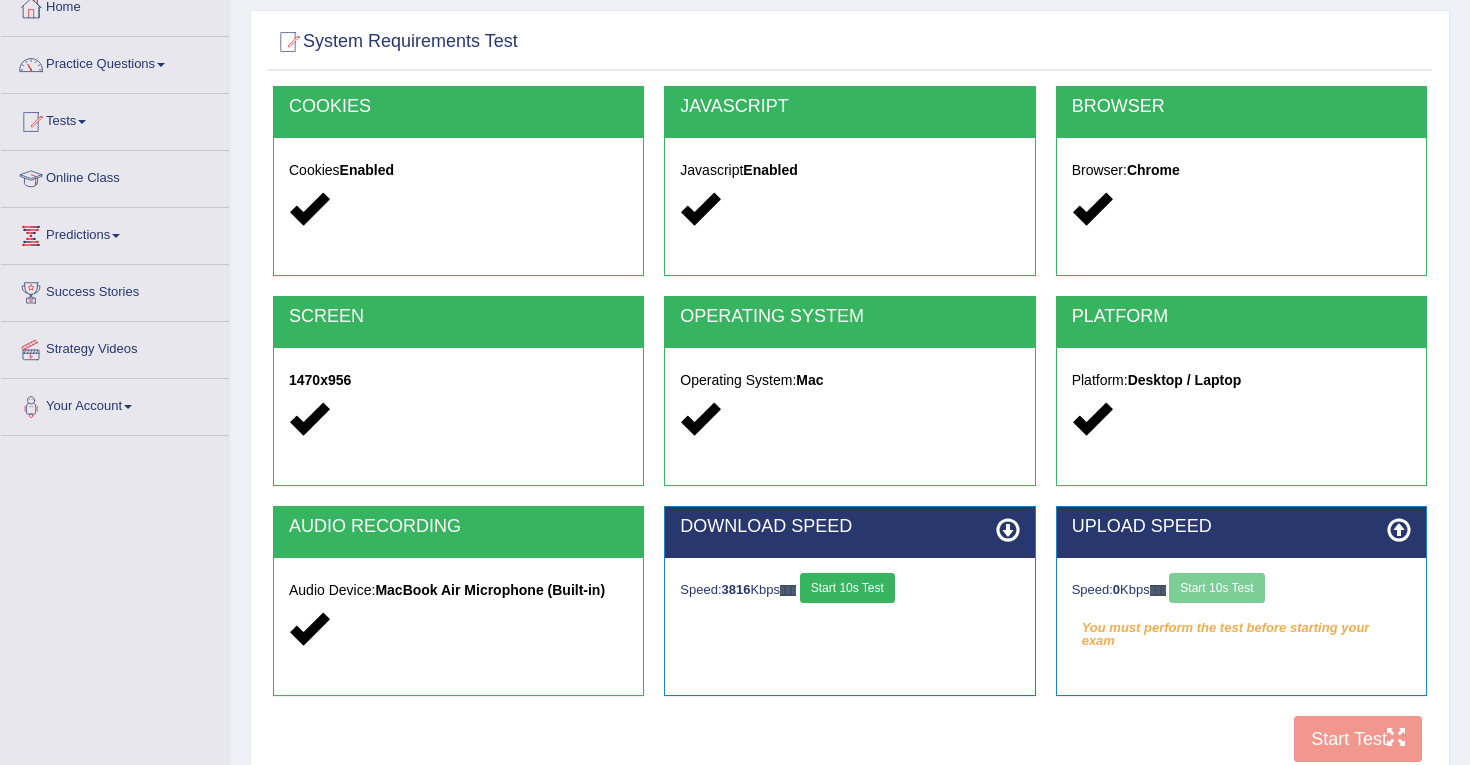 scroll, scrollTop: 139, scrollLeft: 0, axis: vertical 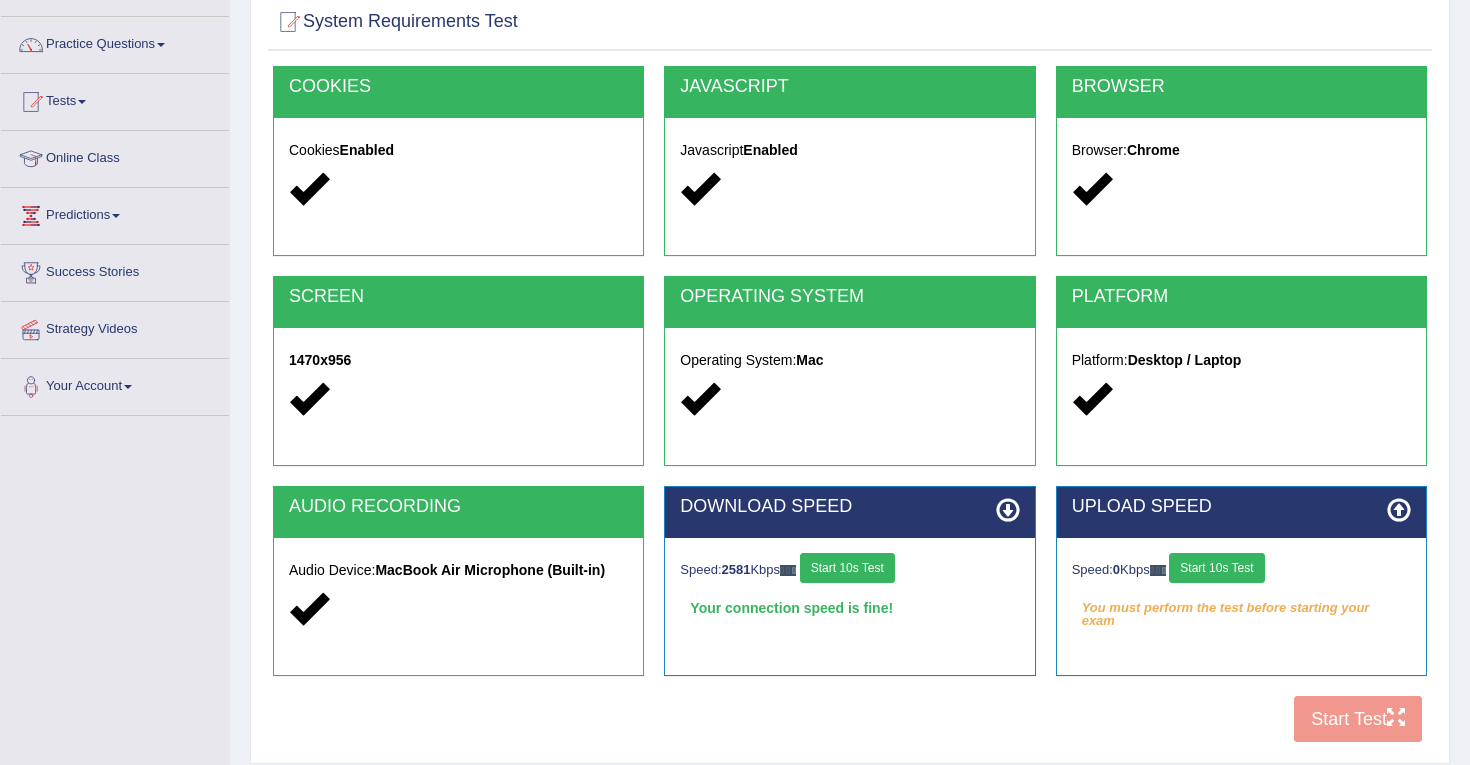 click on "Start 10s Test" at bounding box center (1216, 568) 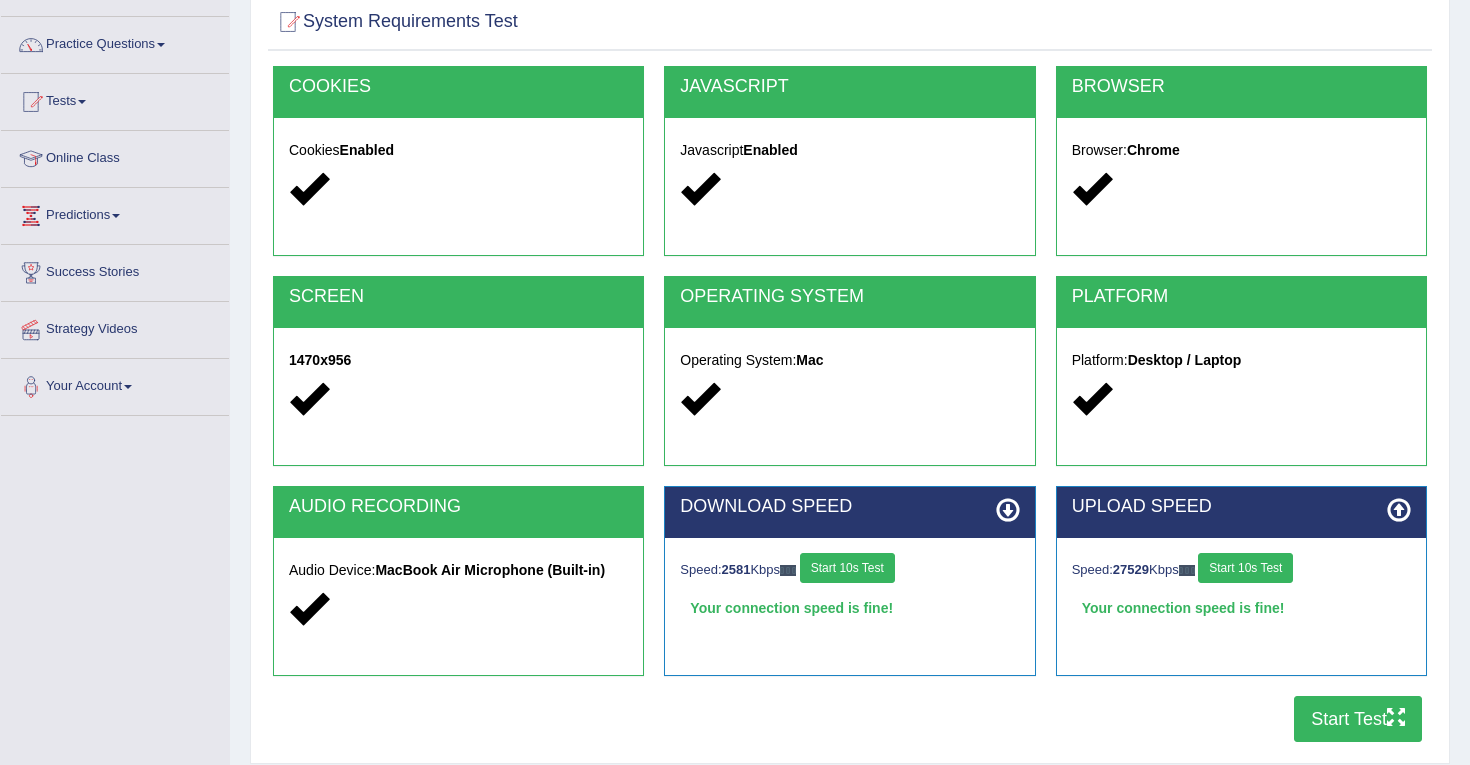 click on "Start Test" at bounding box center [1358, 719] 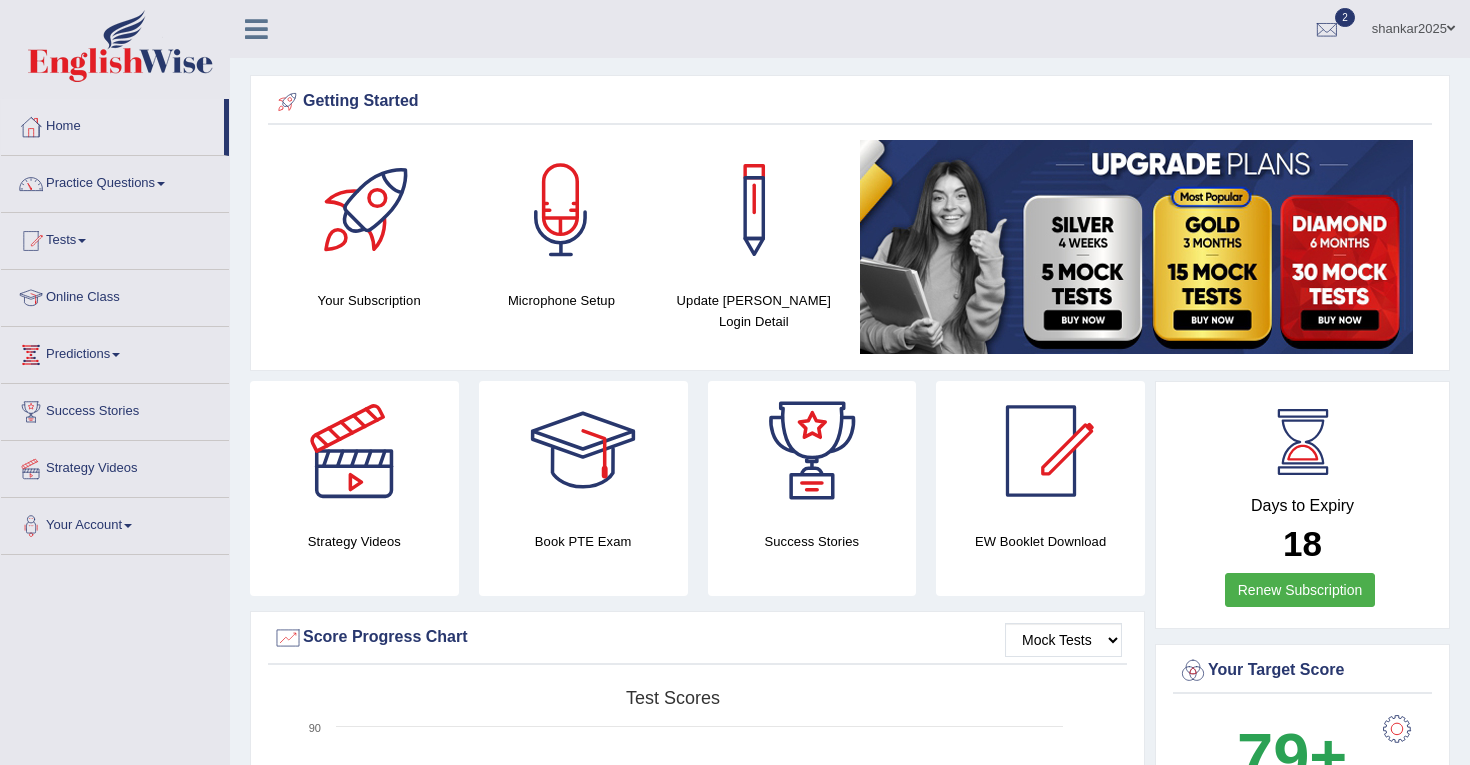 scroll, scrollTop: 0, scrollLeft: 0, axis: both 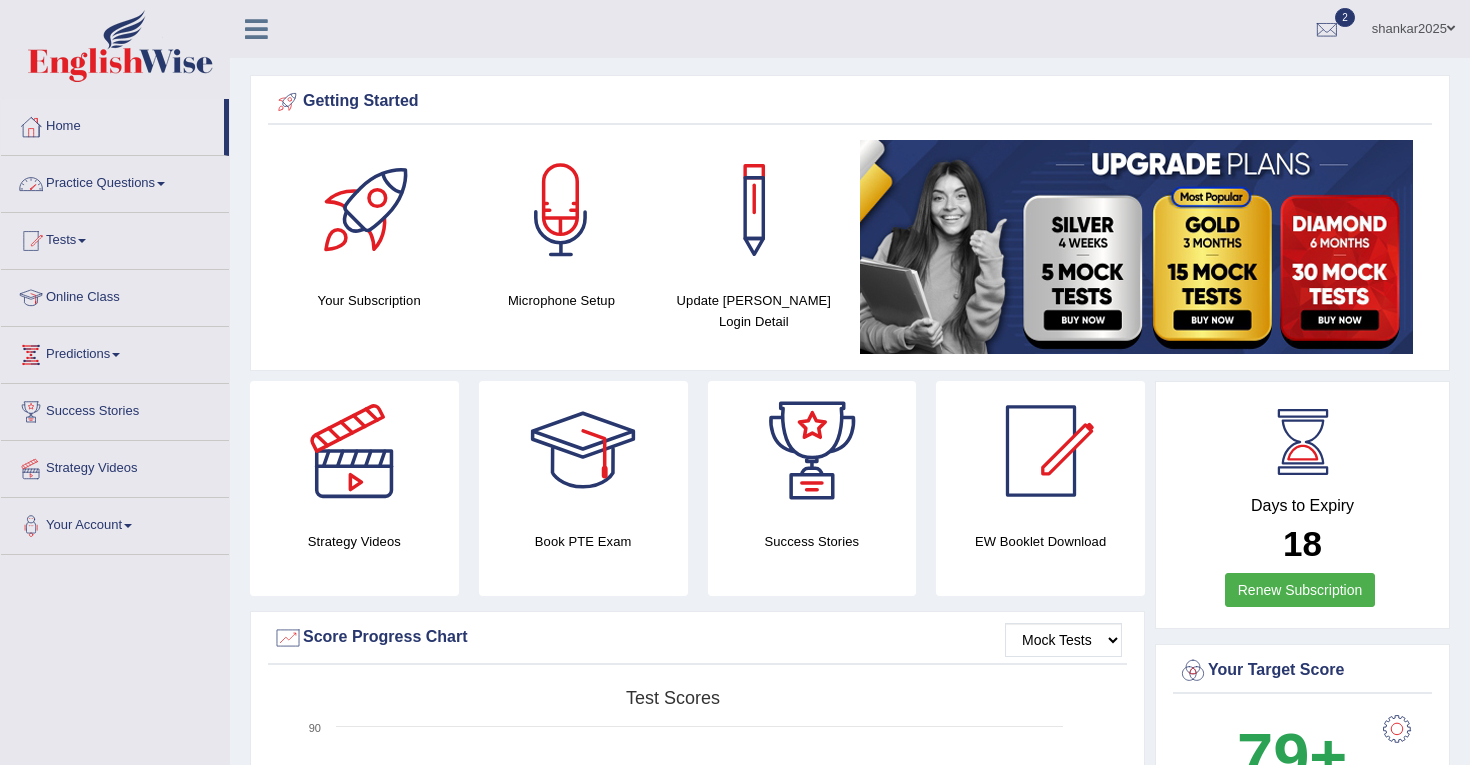 click on "Practice Questions" at bounding box center [115, 181] 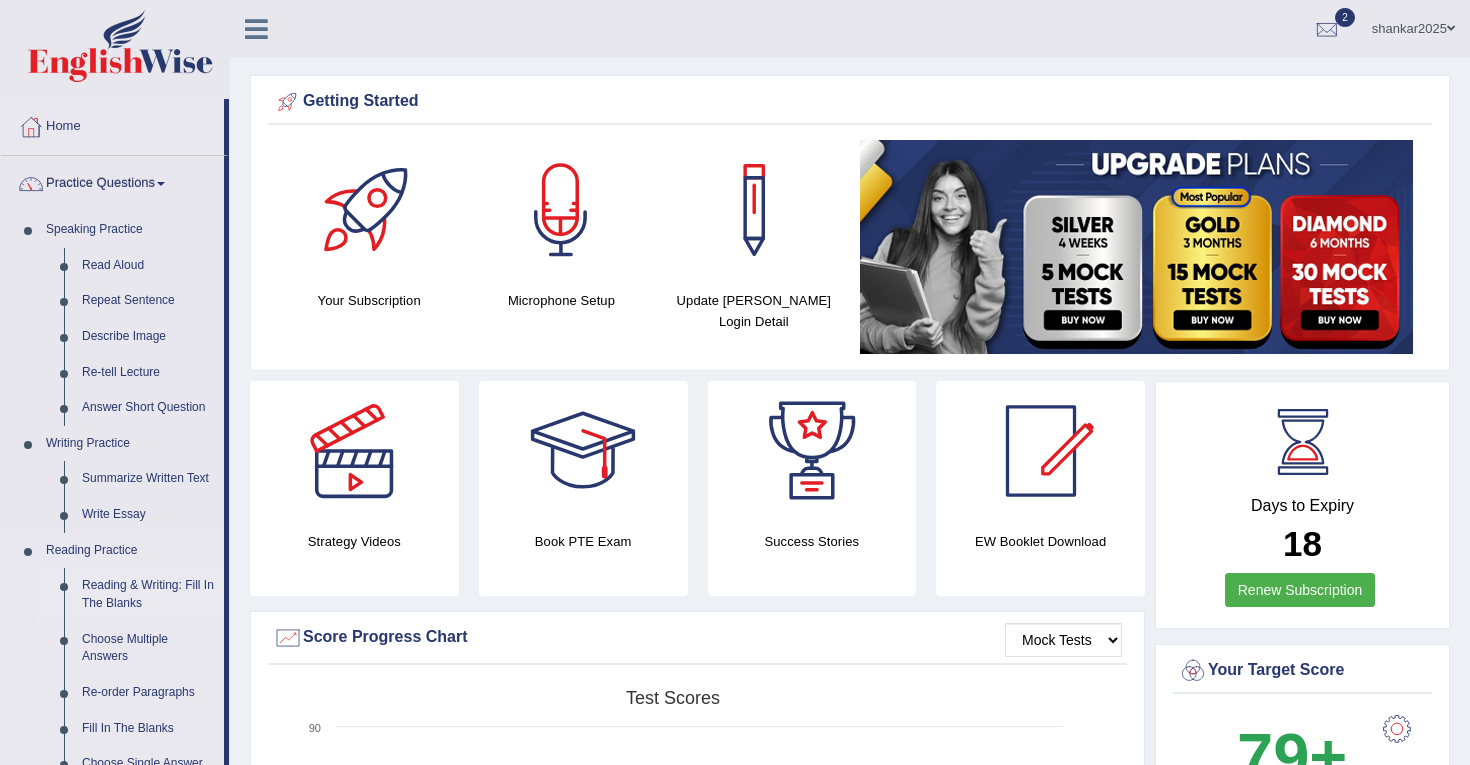 click on "Reading & Writing: Fill In The Blanks" at bounding box center (148, 594) 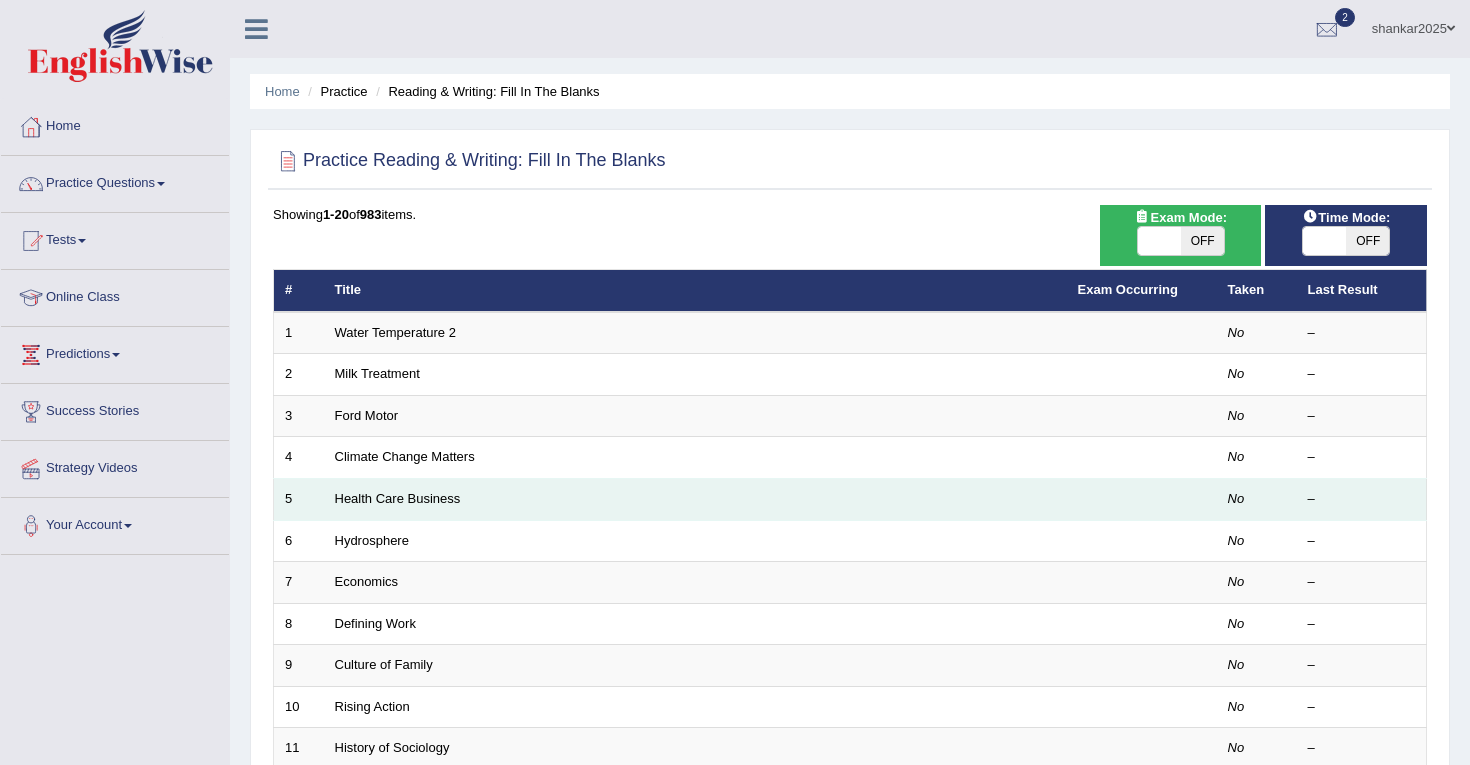 scroll, scrollTop: 0, scrollLeft: 0, axis: both 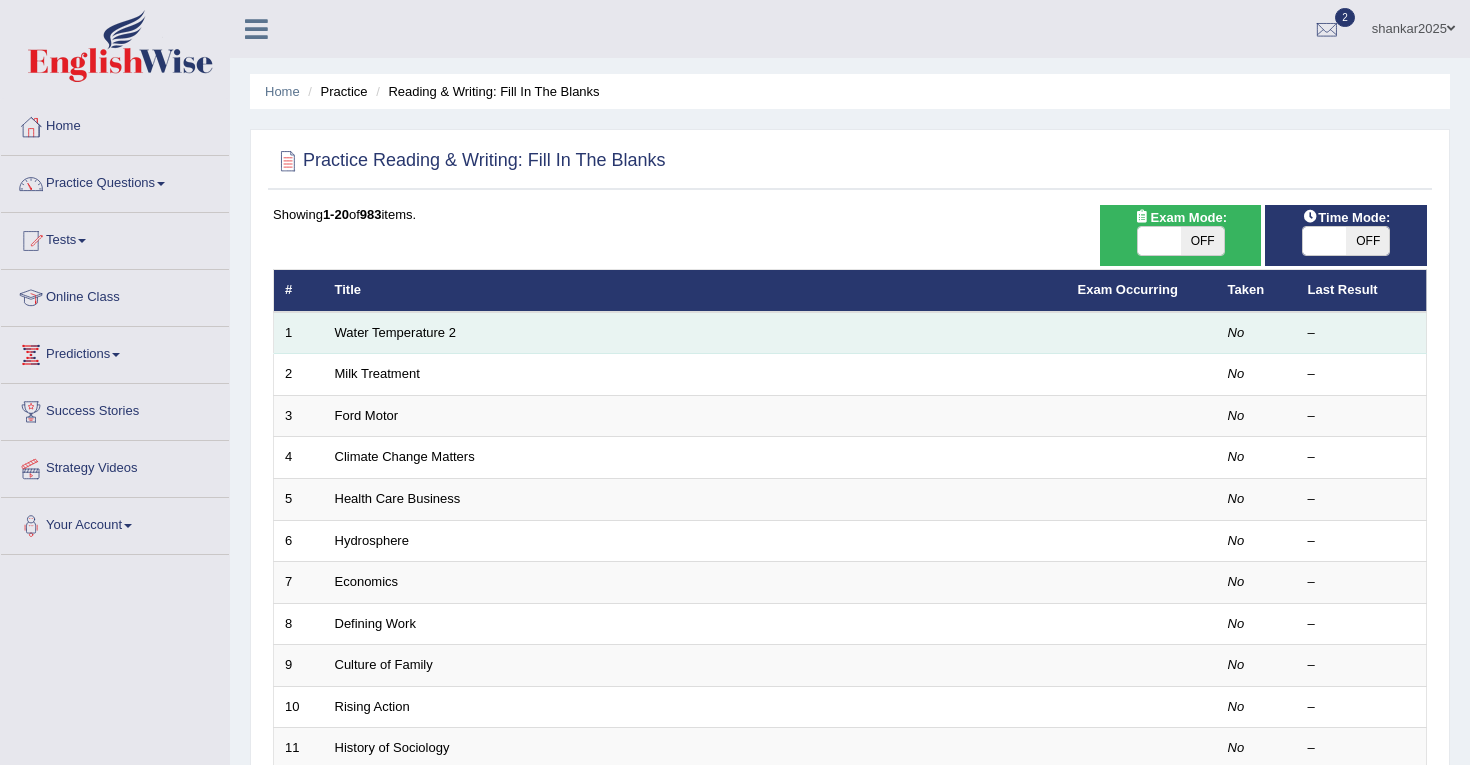 click on "Water Temperature 2" at bounding box center [695, 333] 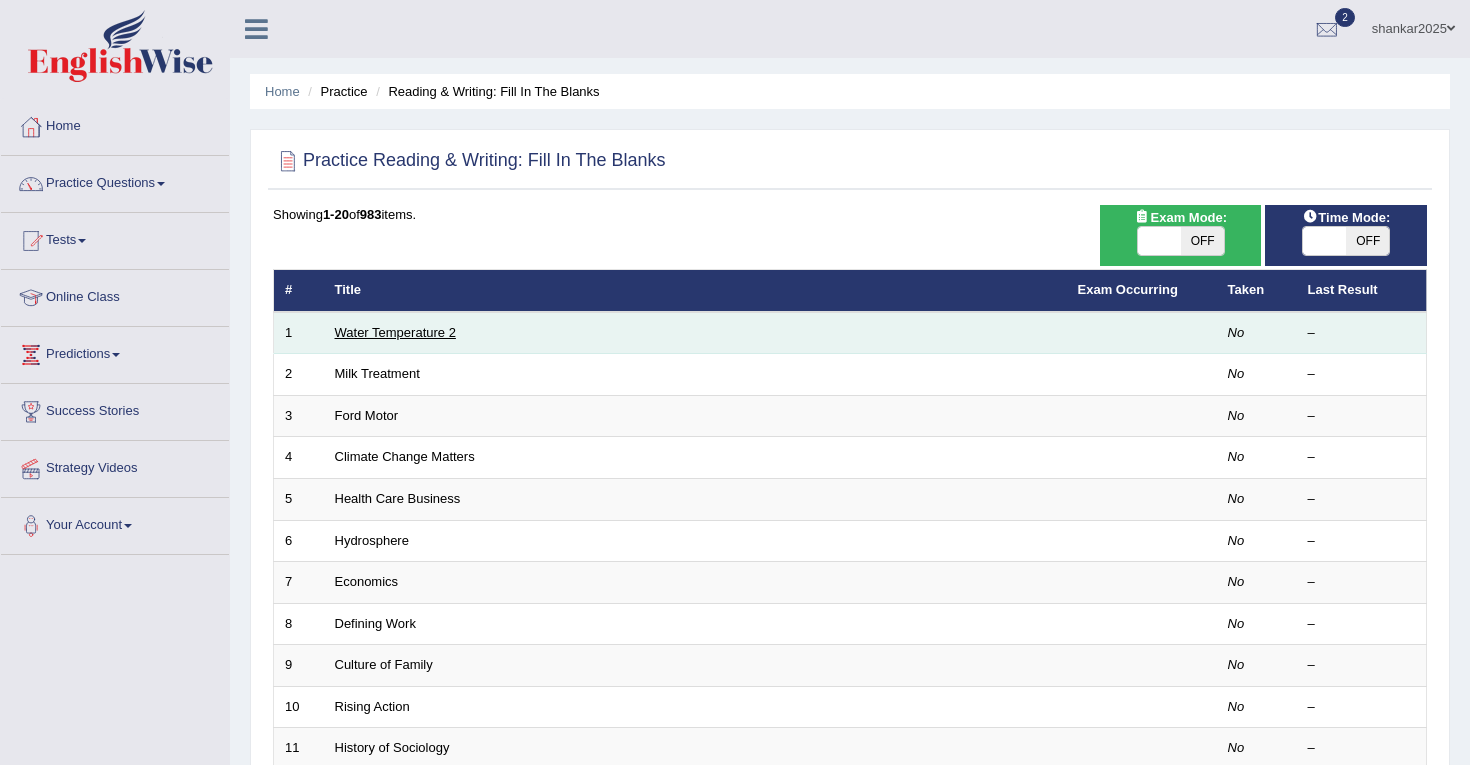 click on "Water Temperature 2" at bounding box center (395, 332) 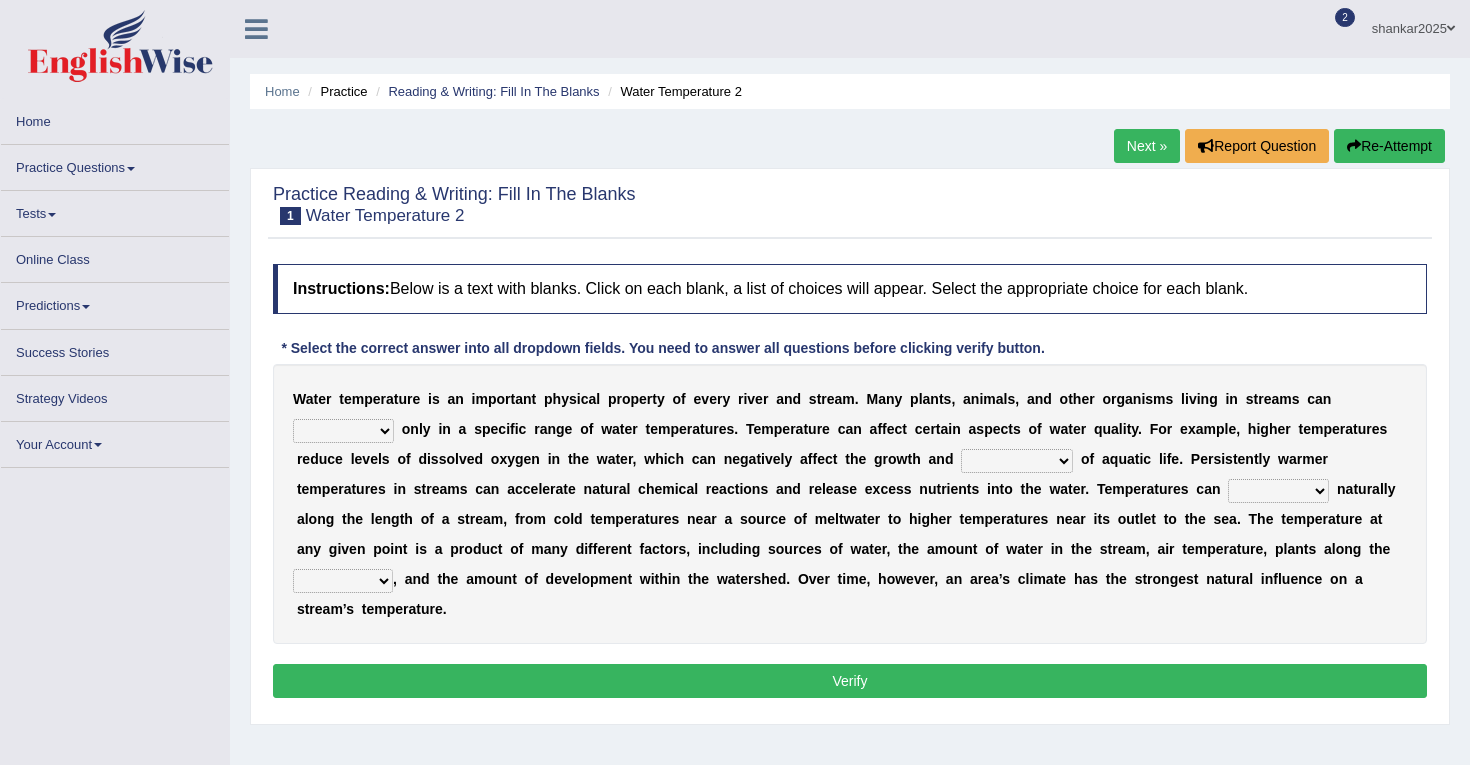 scroll, scrollTop: 0, scrollLeft: 0, axis: both 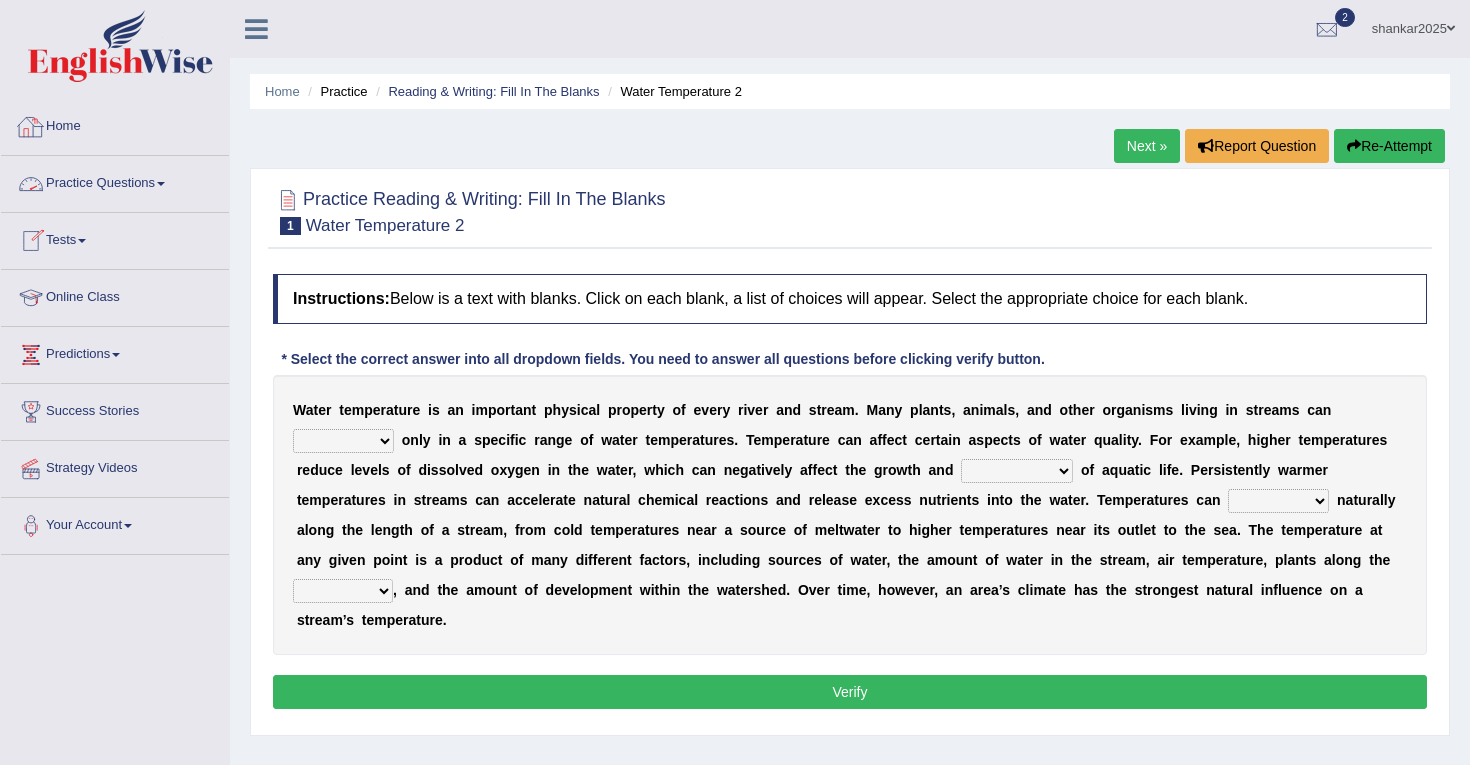 click on "Tests" at bounding box center (115, 238) 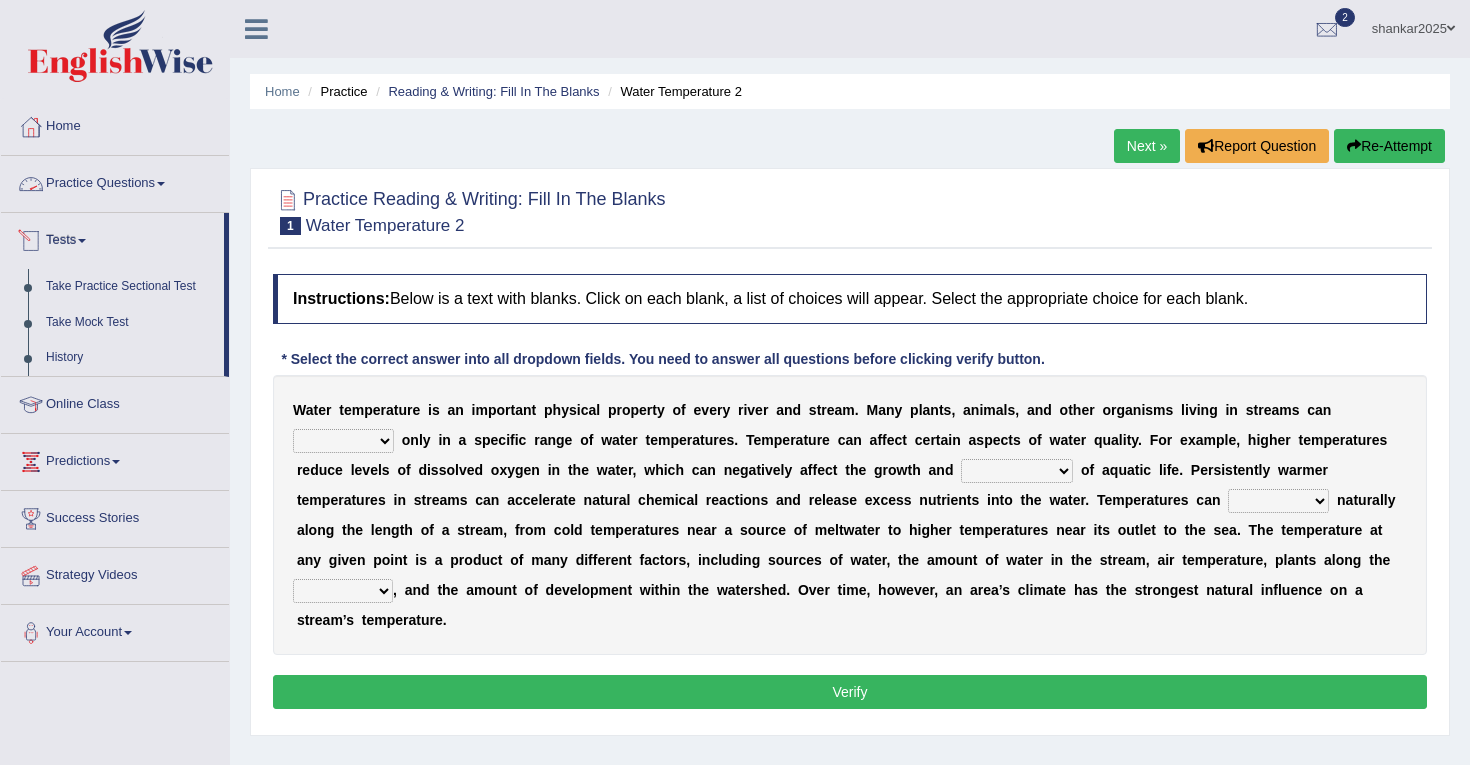 click on "Practice Questions" at bounding box center (115, 181) 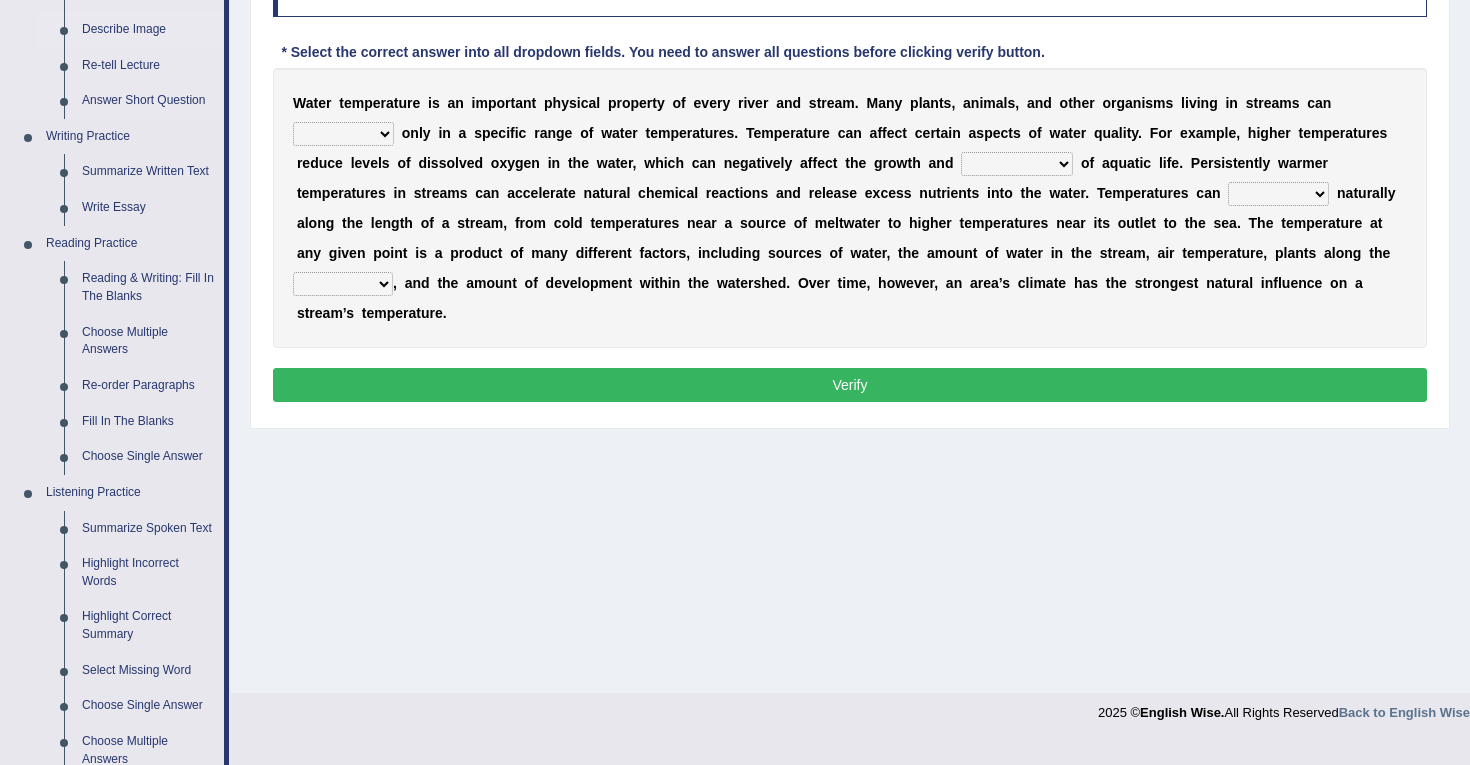 scroll, scrollTop: 329, scrollLeft: 0, axis: vertical 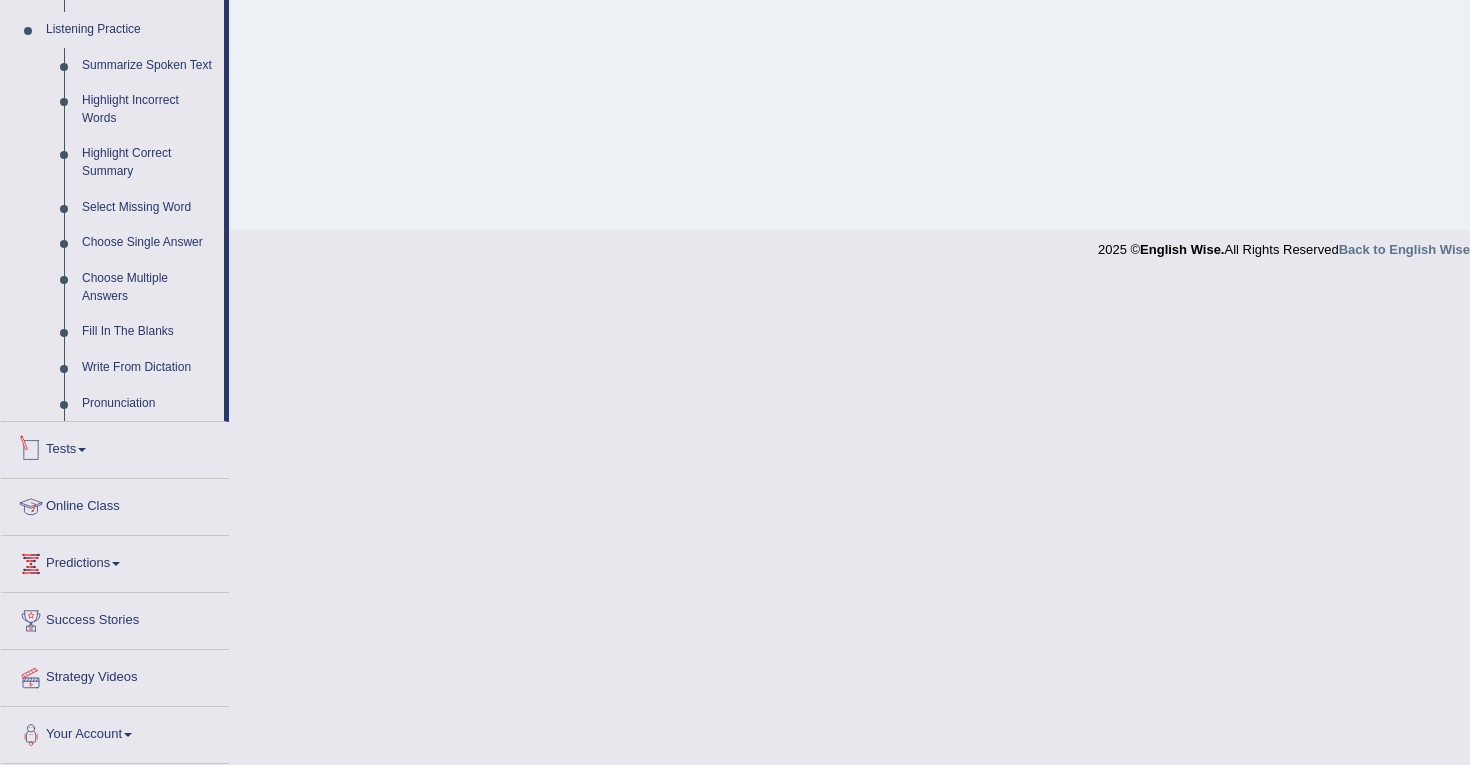click on "Tests" at bounding box center (115, 447) 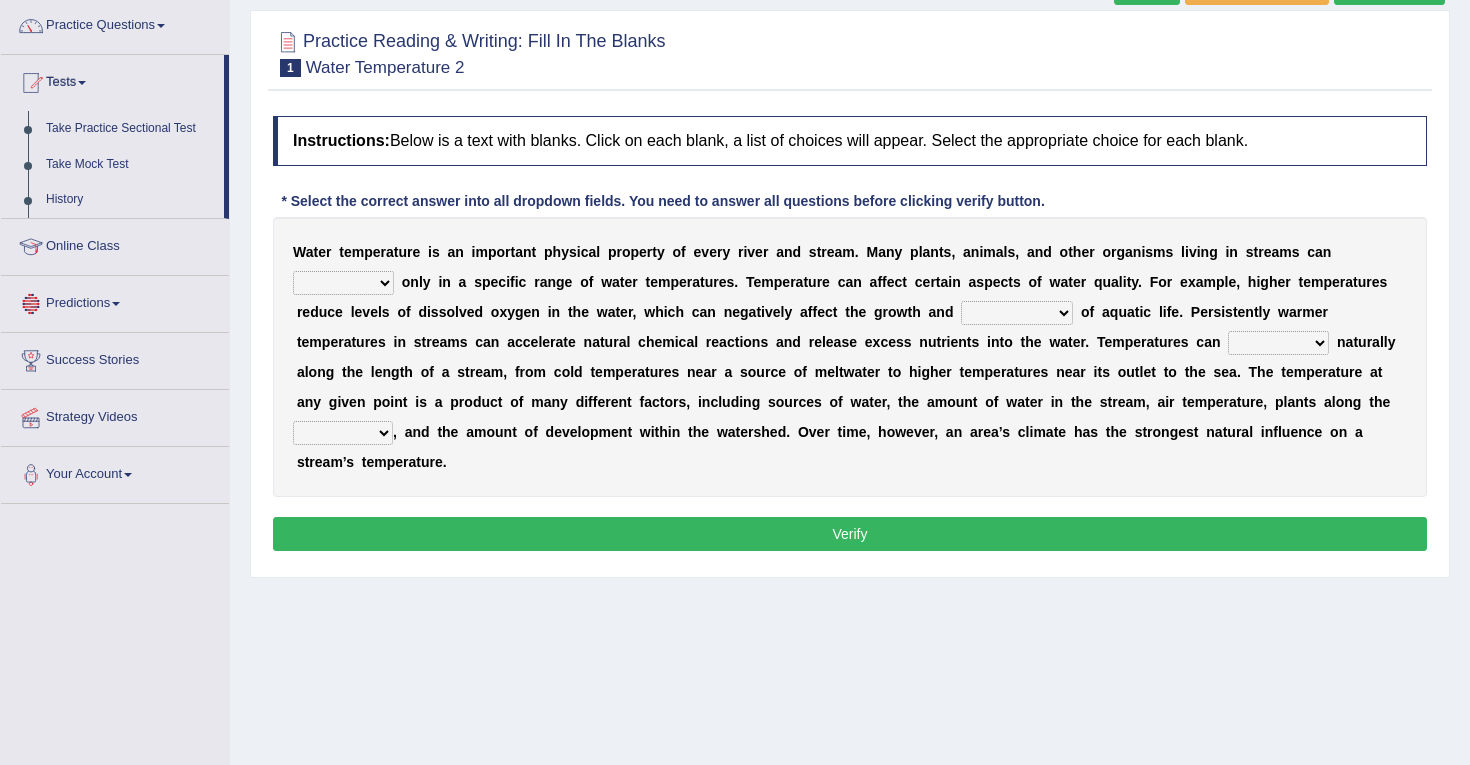 scroll, scrollTop: 156, scrollLeft: 0, axis: vertical 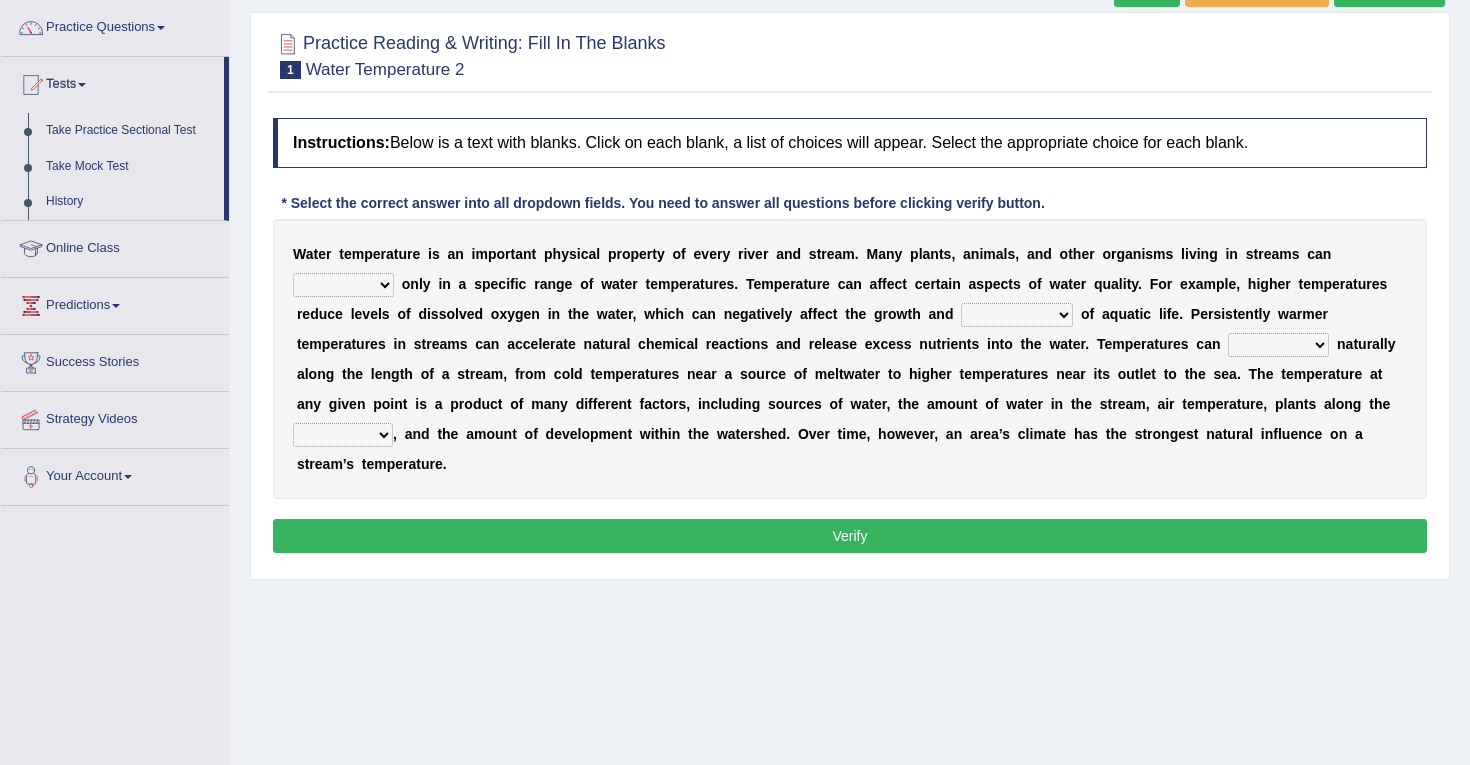 click on "Take Practice Sectional Test" at bounding box center [130, 131] 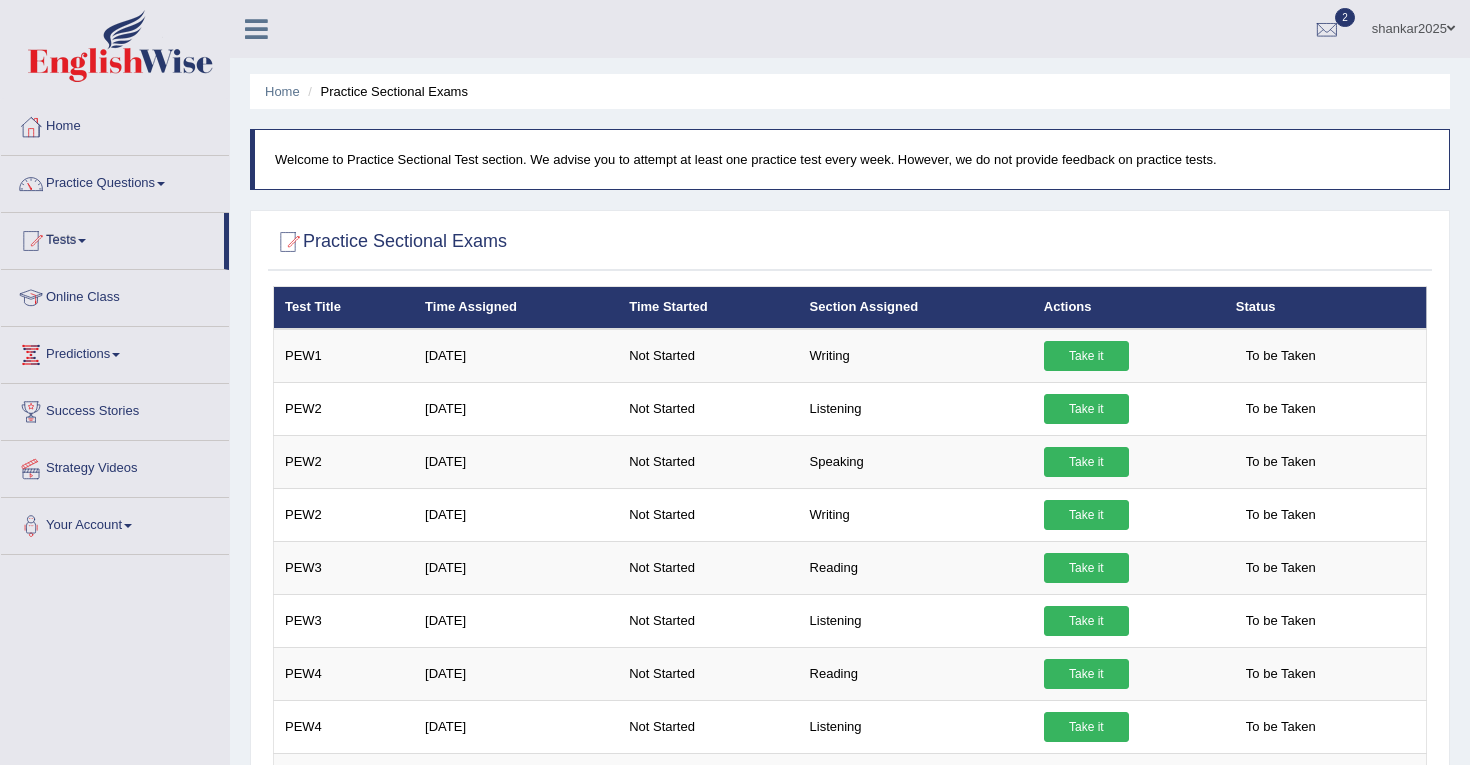 scroll, scrollTop: 0, scrollLeft: 0, axis: both 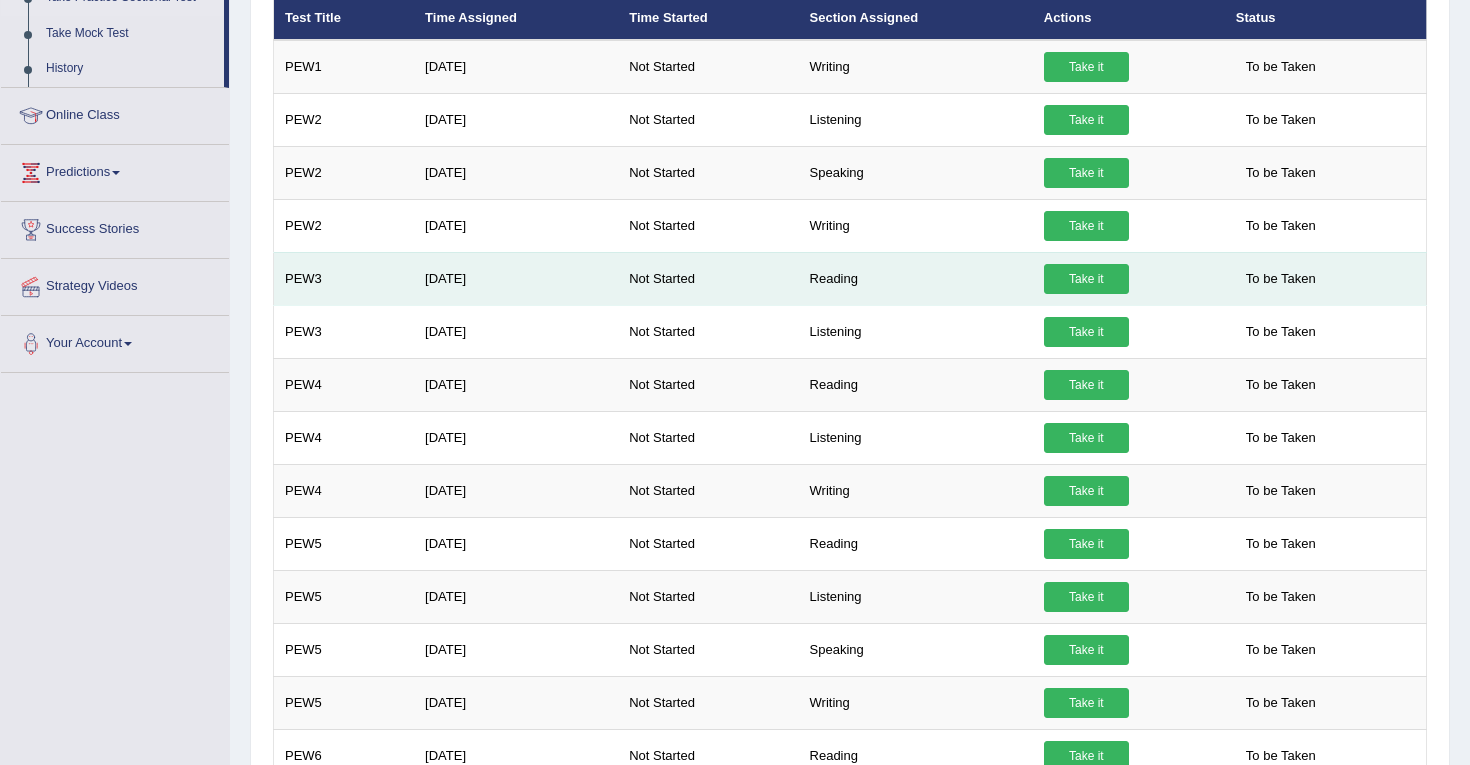 click on "Take it" at bounding box center (1086, 279) 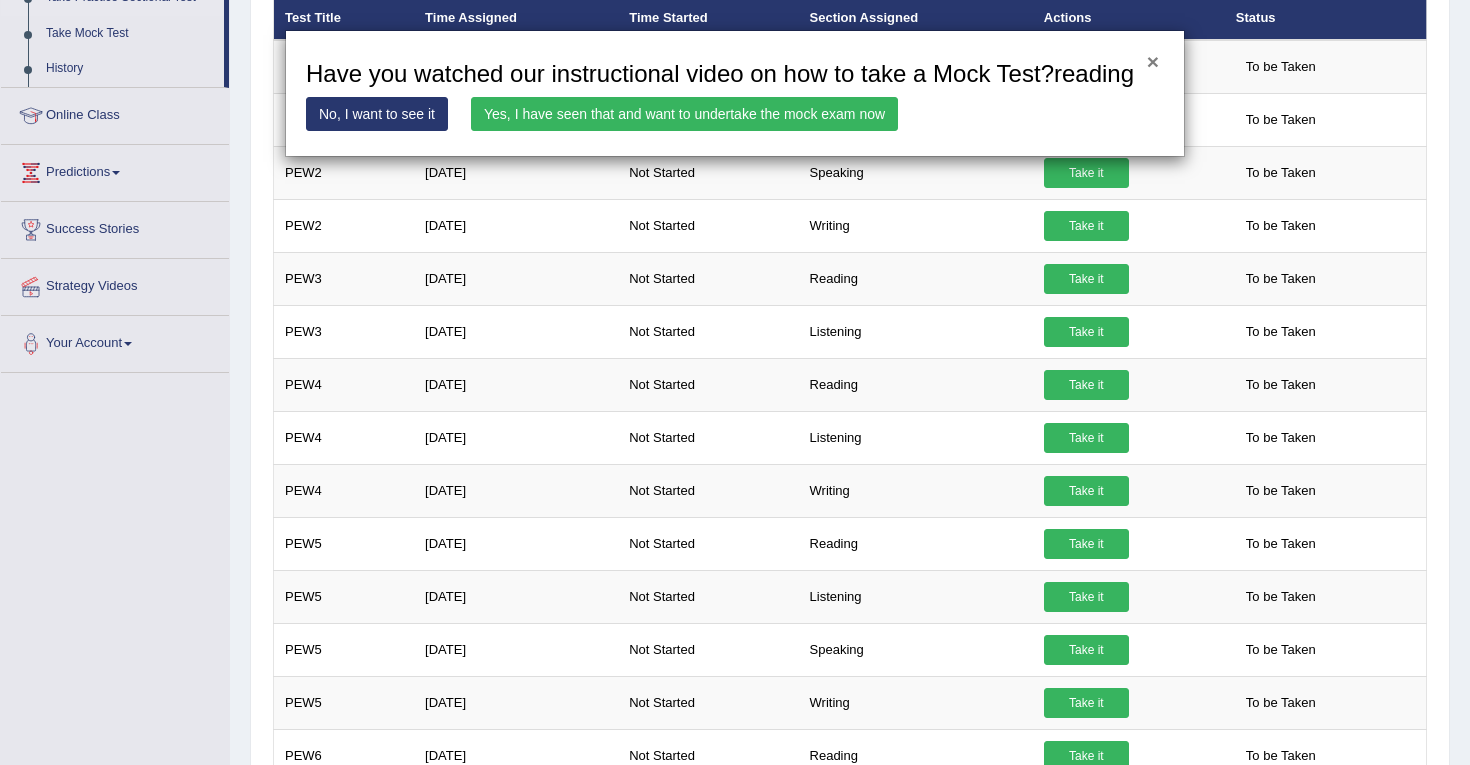 click on "×" at bounding box center (1153, 61) 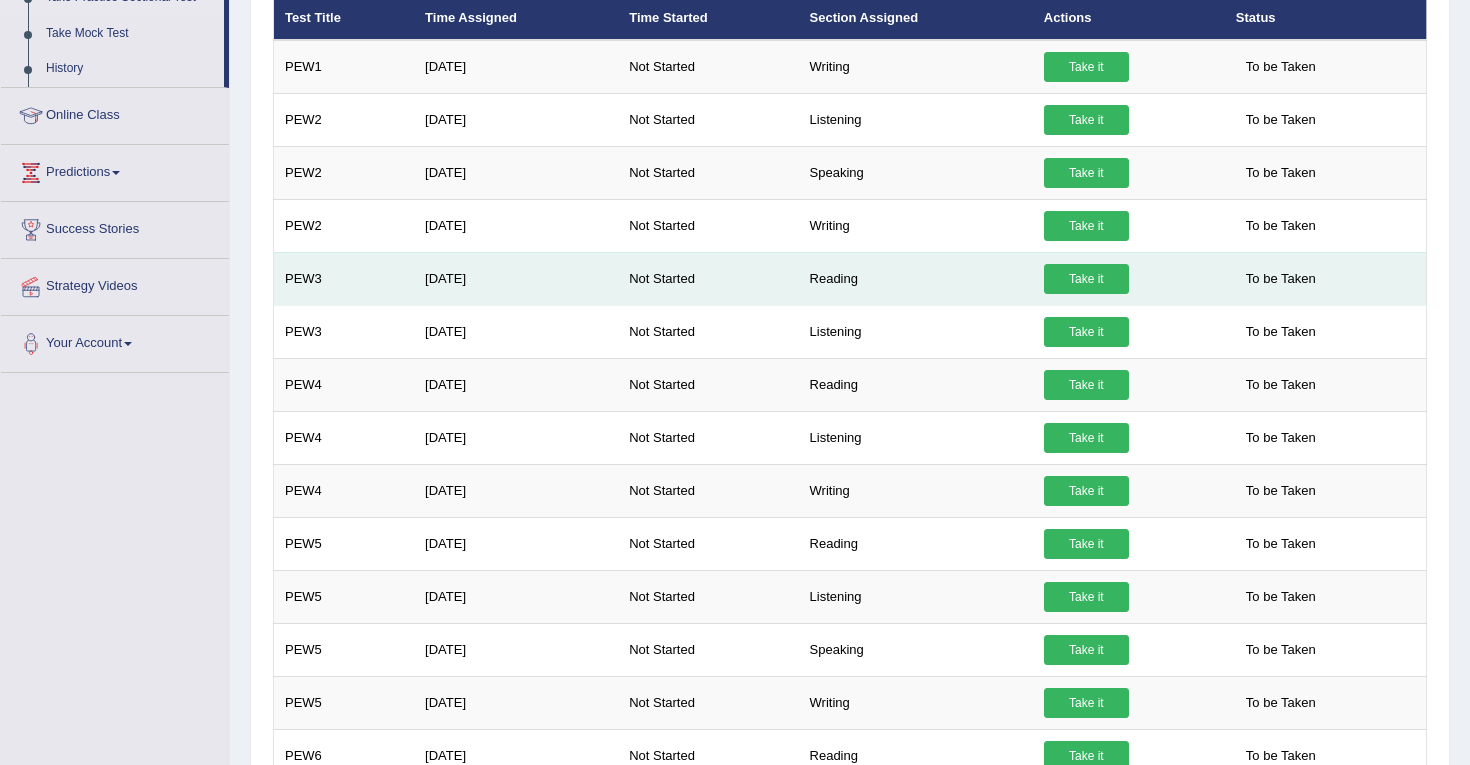 click on "Take it" at bounding box center (1086, 279) 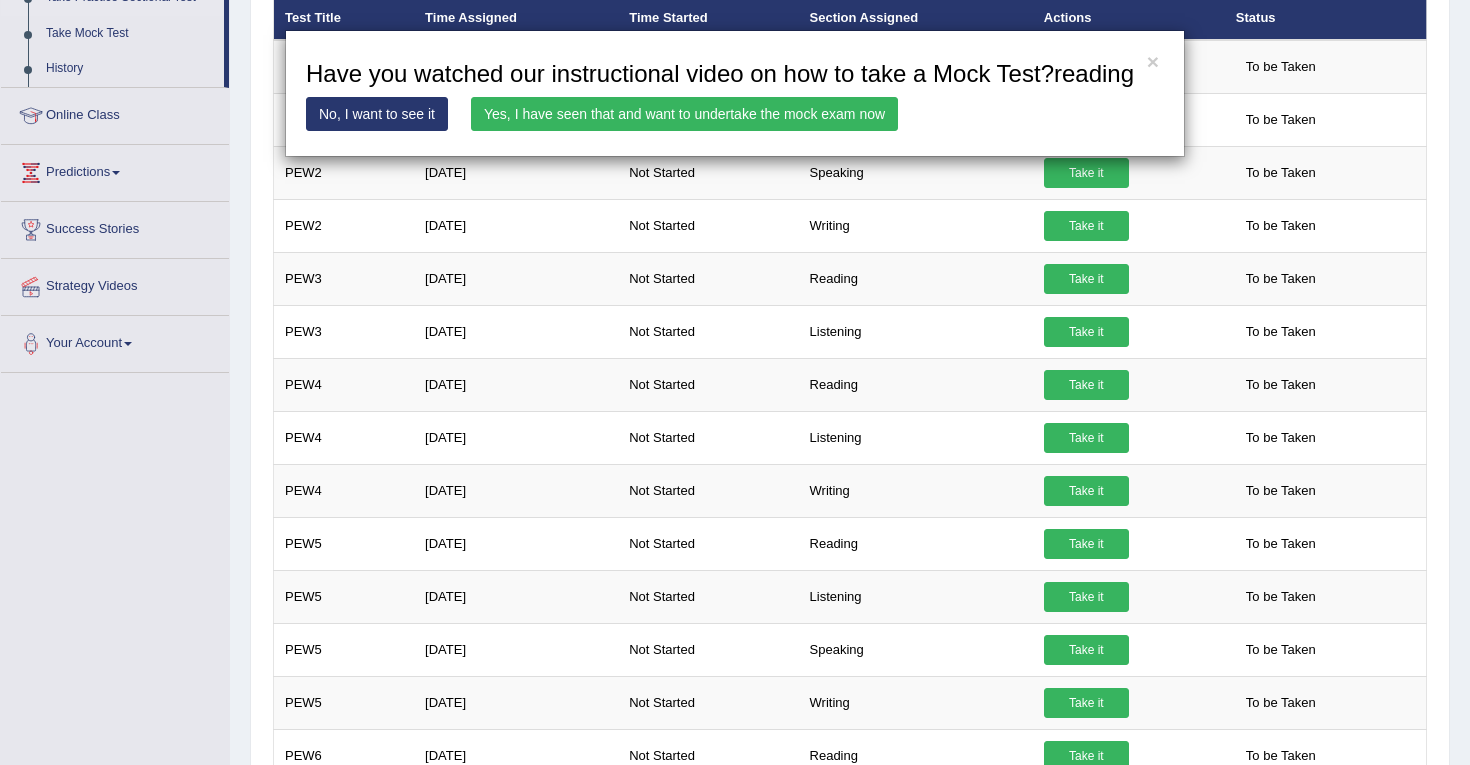 click on "Yes, I have seen that and want to undertake the mock exam now" at bounding box center (684, 114) 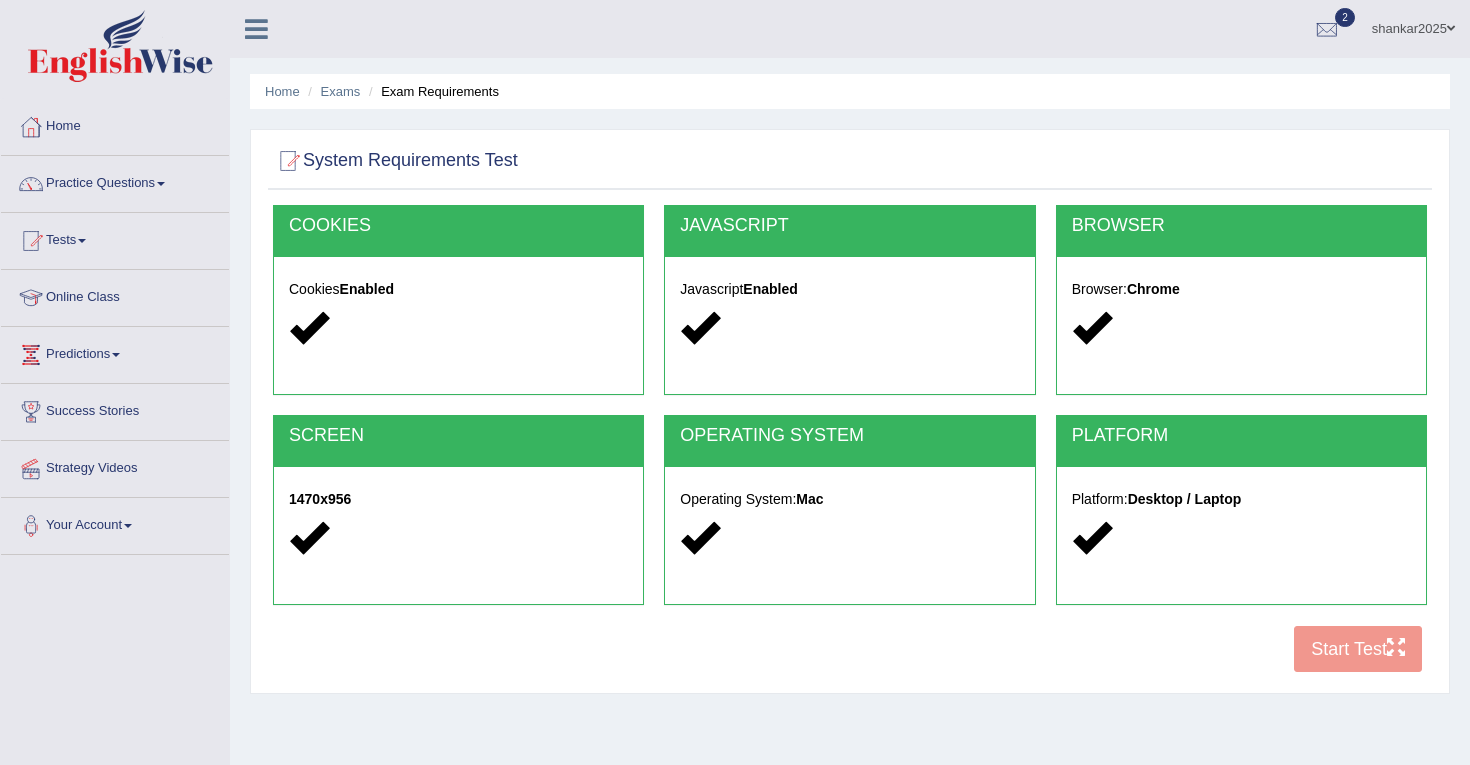 scroll, scrollTop: 0, scrollLeft: 0, axis: both 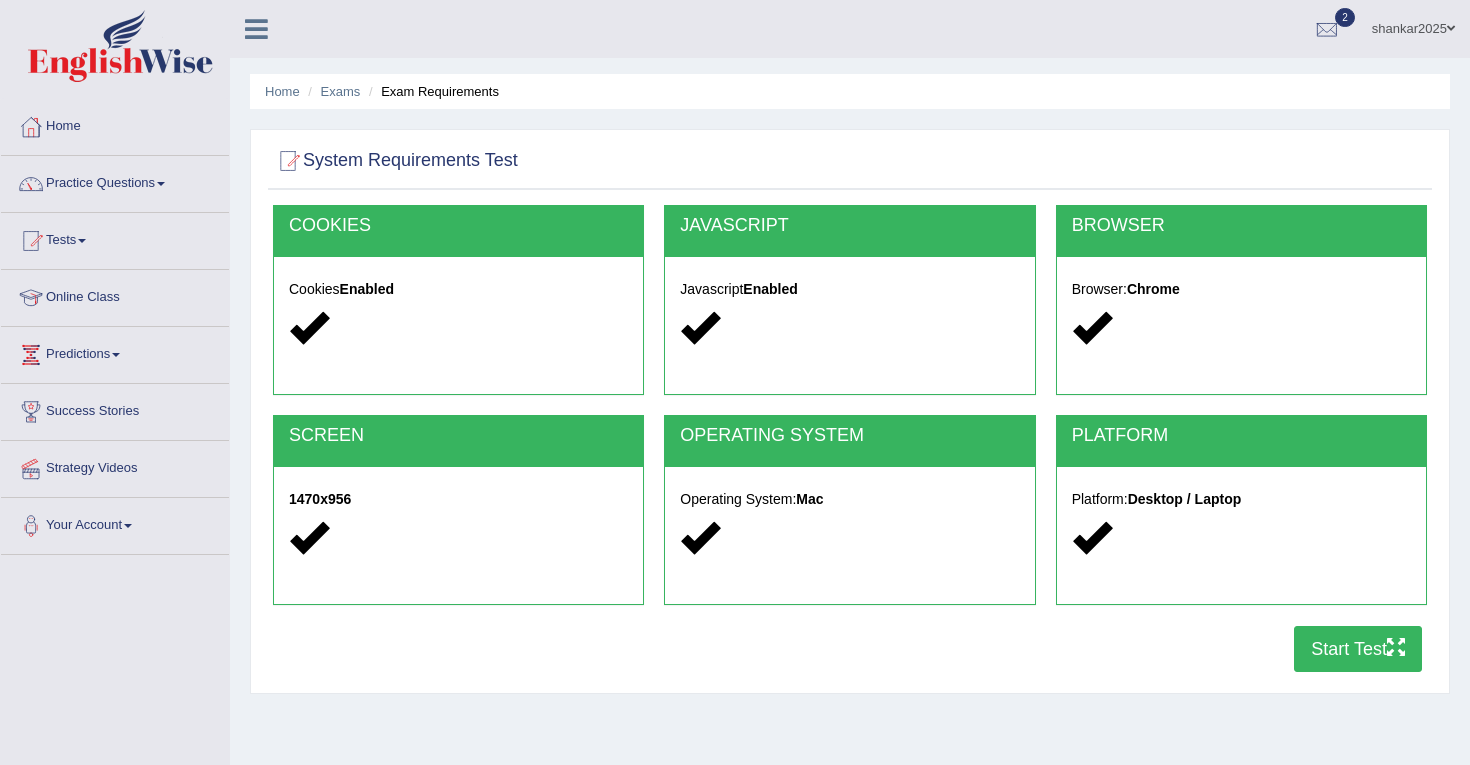click on "Start Test" at bounding box center (1358, 649) 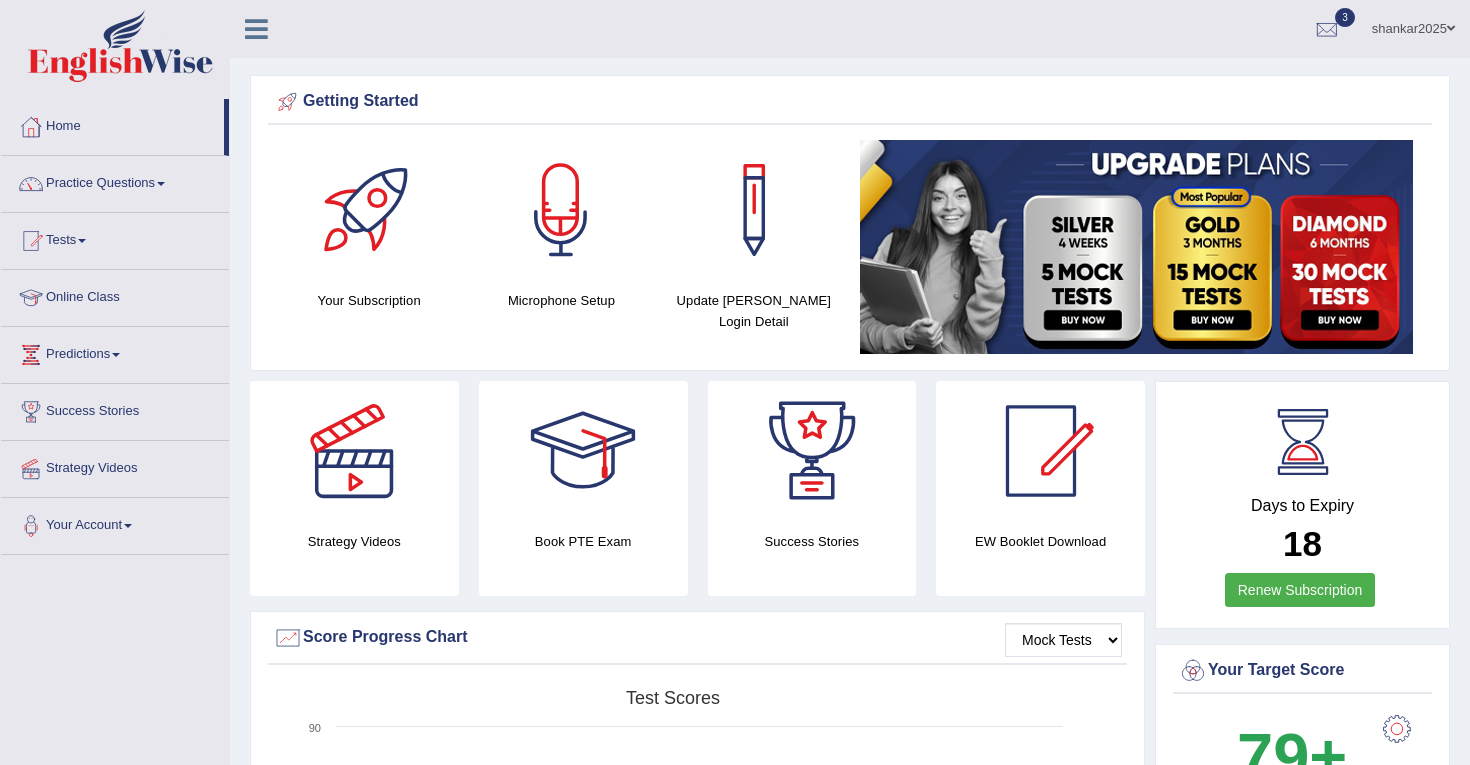 scroll, scrollTop: 0, scrollLeft: 0, axis: both 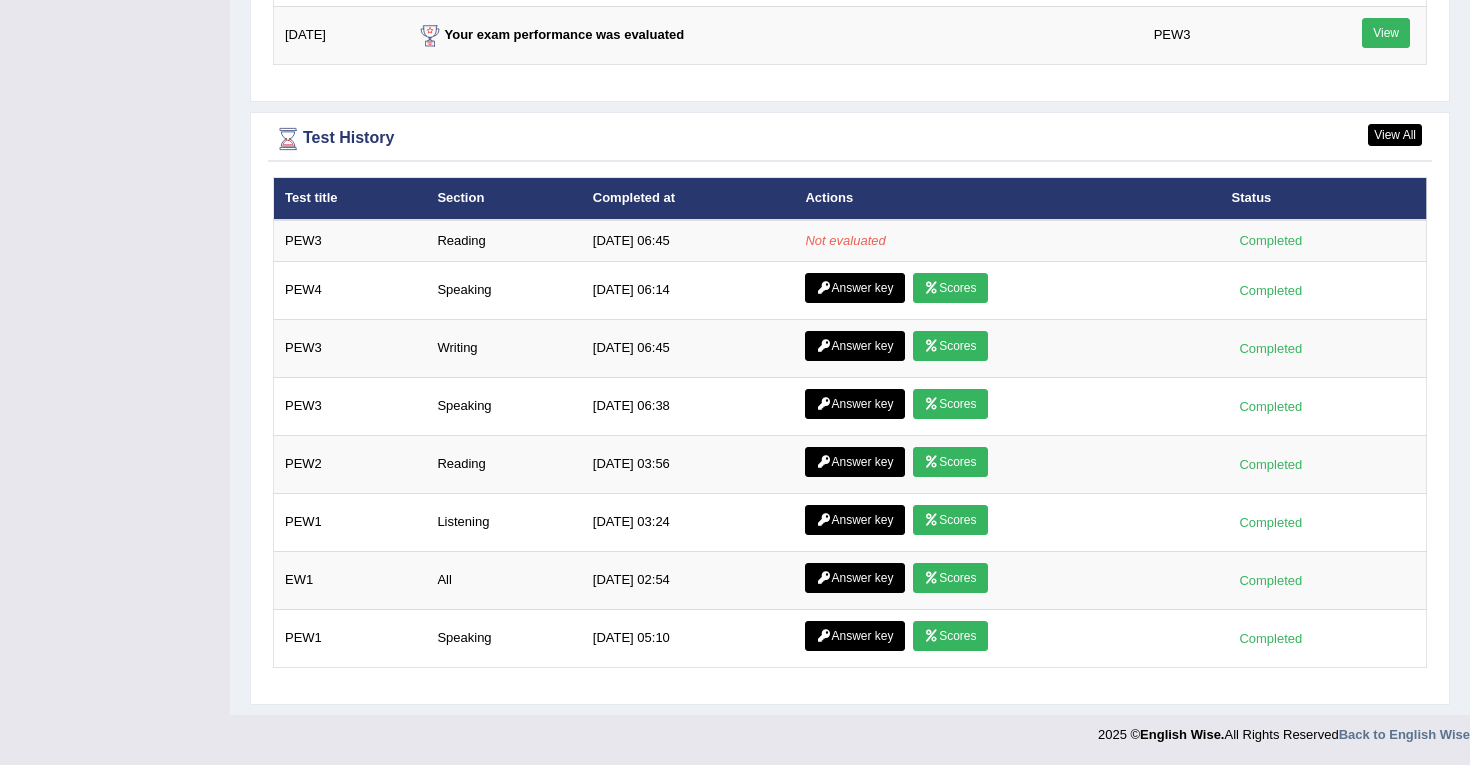 drag, startPoint x: 33, startPoint y: 251, endPoint x: 0, endPoint y: 251, distance: 33 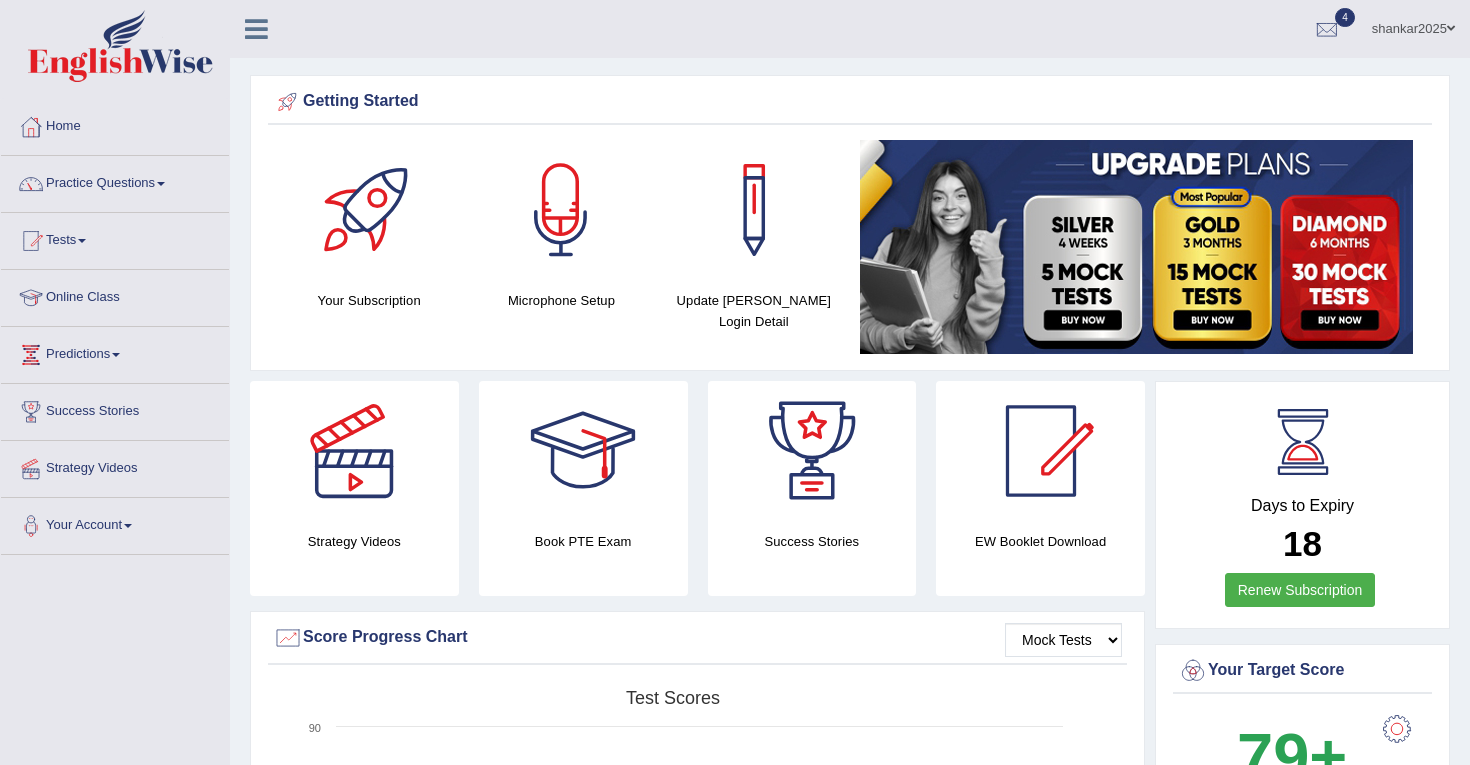 scroll, scrollTop: 357, scrollLeft: 0, axis: vertical 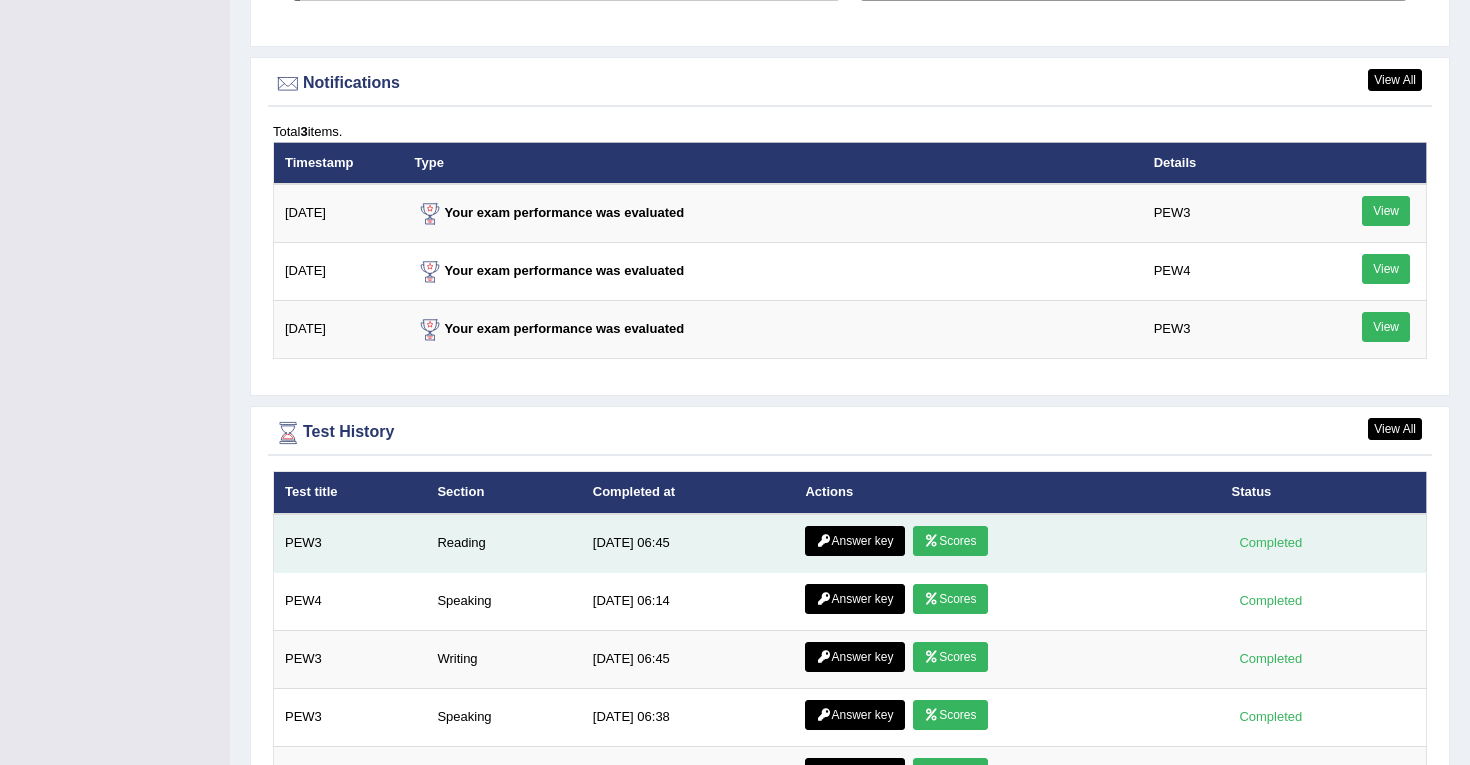 click on "Scores" at bounding box center [950, 541] 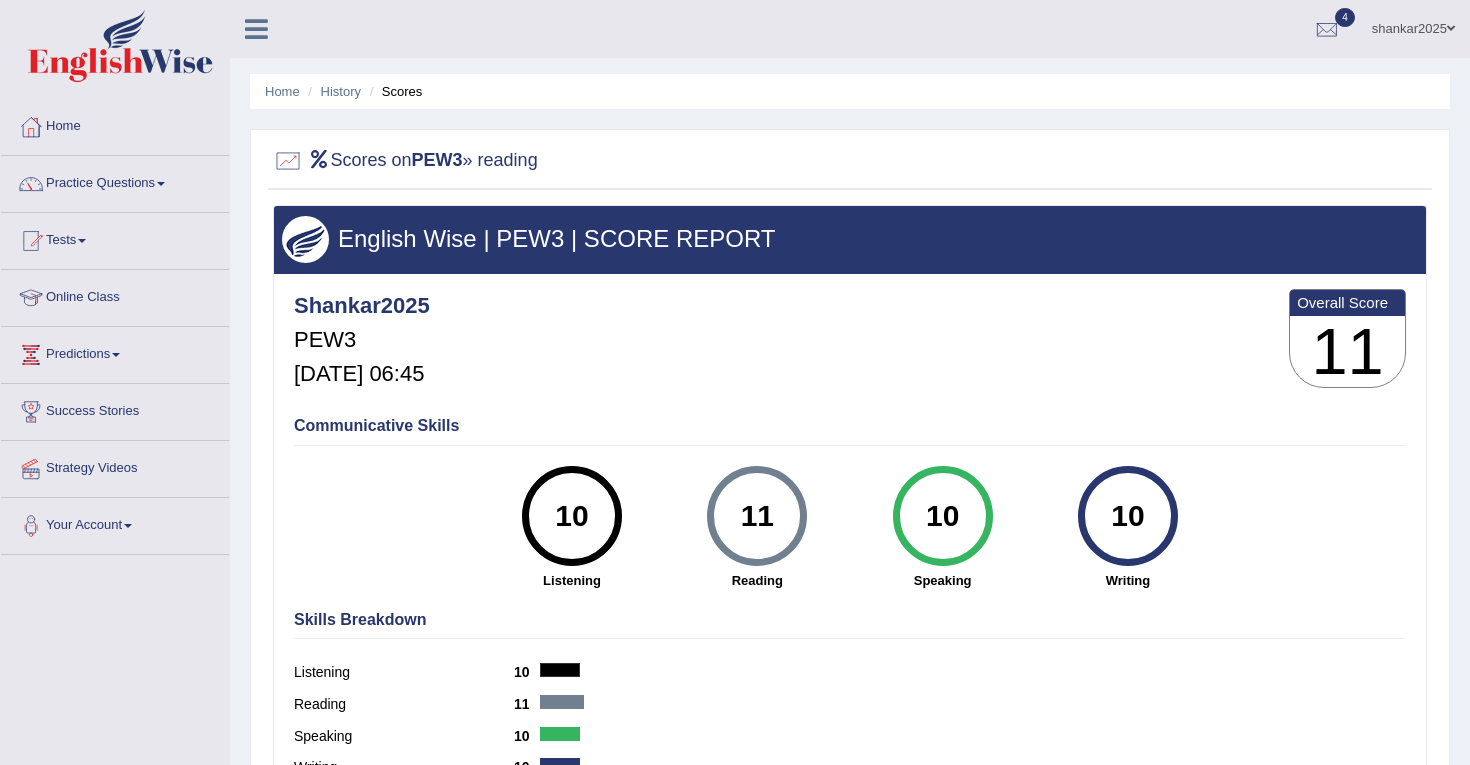 scroll, scrollTop: 0, scrollLeft: 0, axis: both 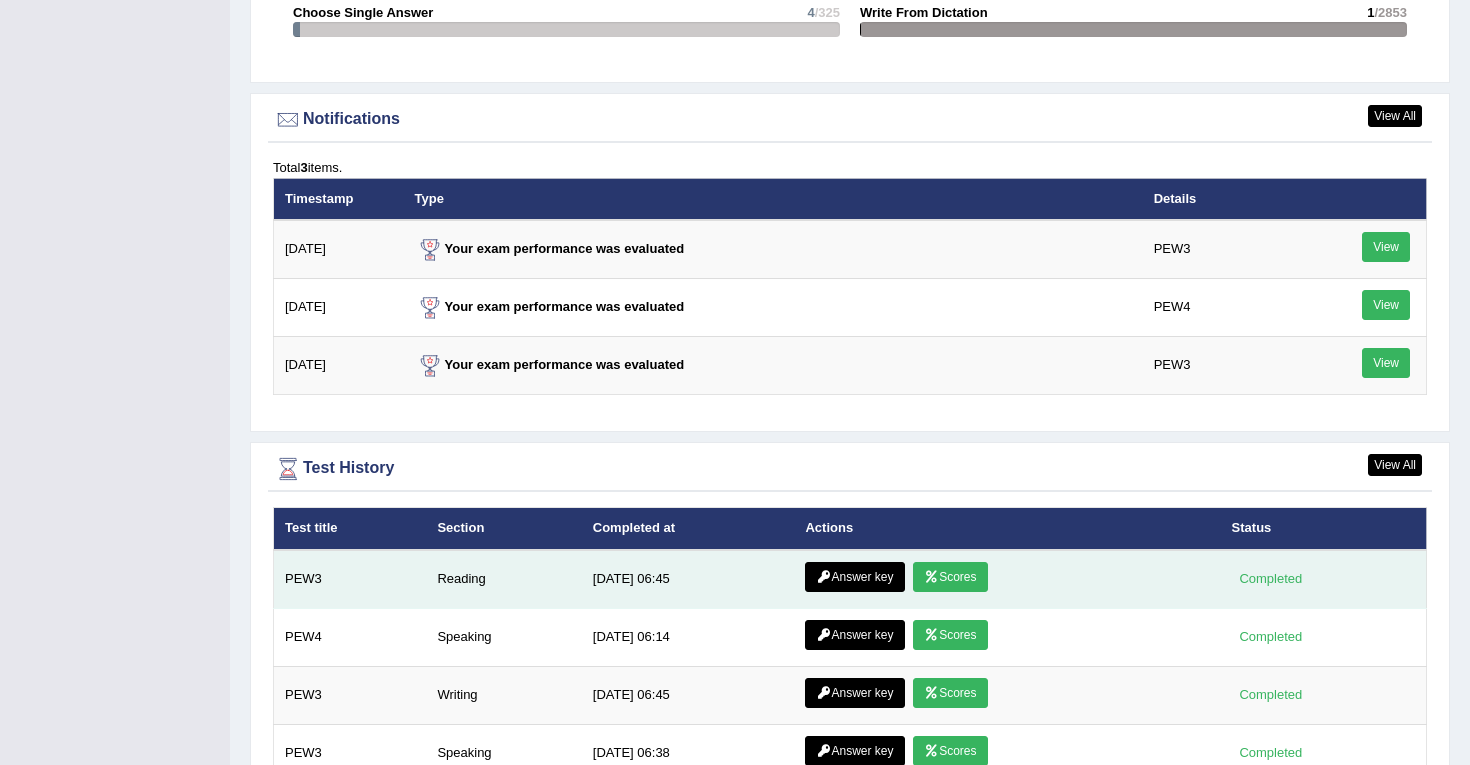click on "Answer key" at bounding box center [854, 577] 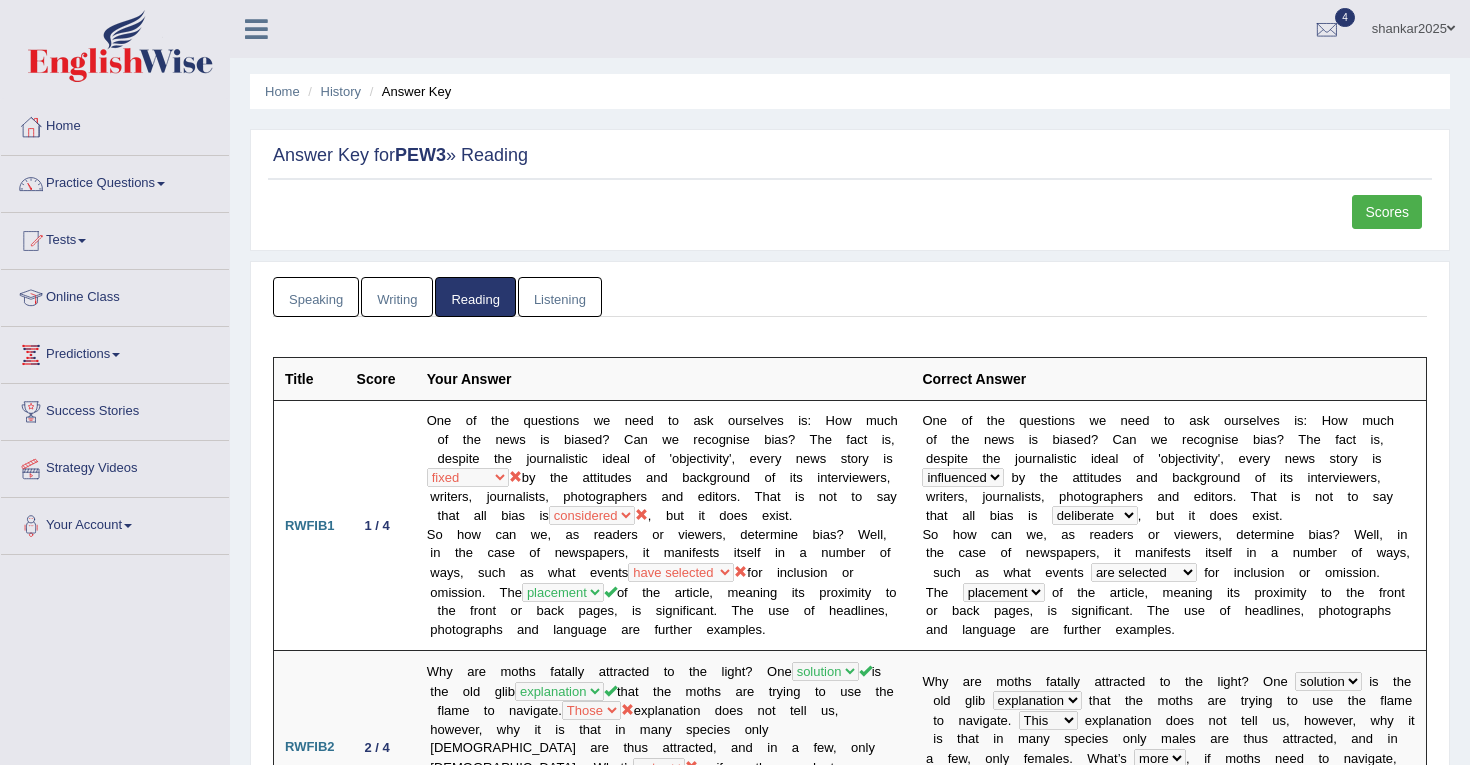 scroll, scrollTop: 0, scrollLeft: 0, axis: both 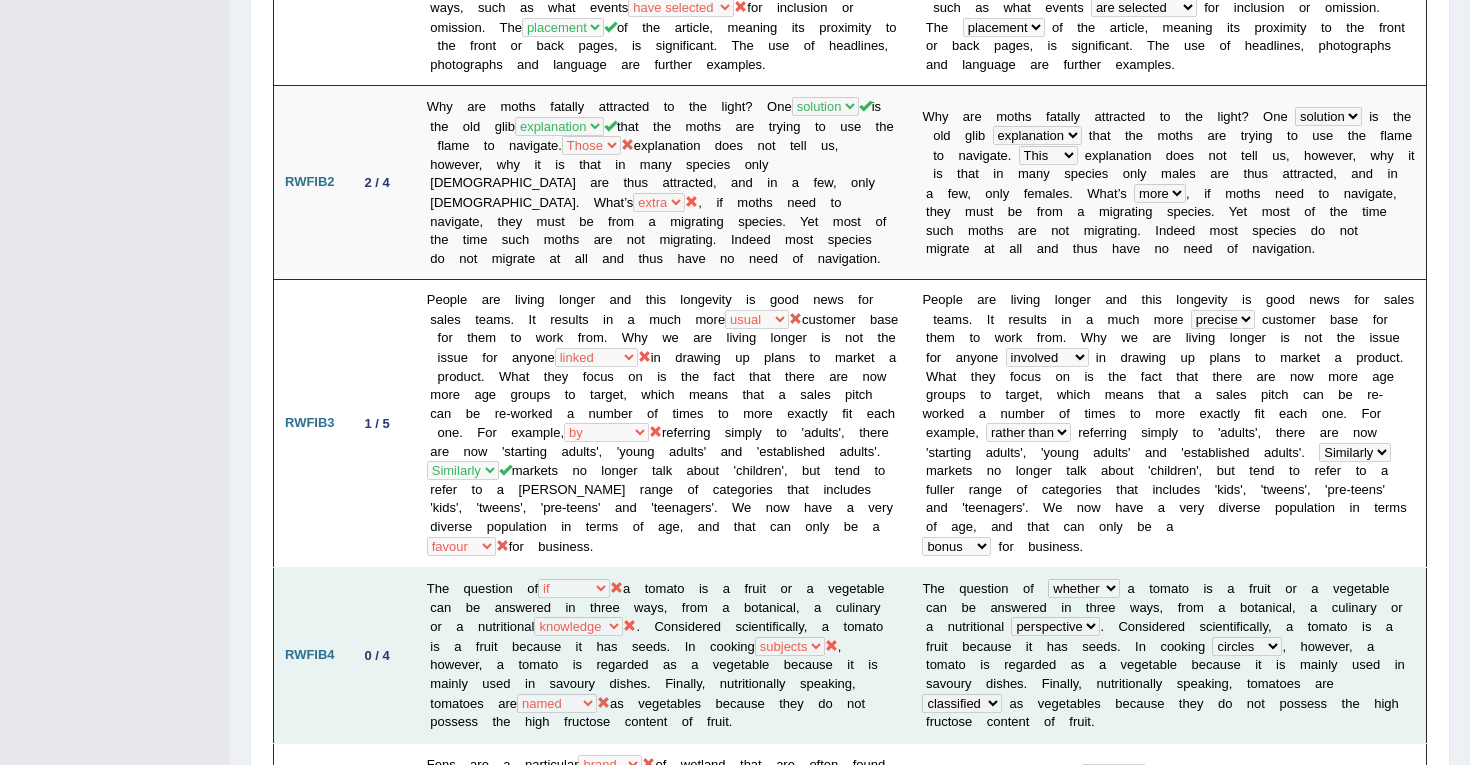 click on "The    question    of     if why whether because   a    tomato    is    a    fruit    or    a    vegetable    can    be    answered    in    three    ways,    from    a    botanical,    a    culinary    or    a    nutritional   perspective opinion idea knowledge .    Considered    scientifically,    a    tomato    is    a    fruit    because    it    has    seeds.    In    cooking   groups circles fields subjects ,    however,    a    tomato    is    regarded    as    a    vegetable    because    it    is    mainly    used    in    savoury    dishes.    Finally,    nutritionally    speaking,    tomatoes    are   decided named organized classified   as    vegetables    because    they    do    not    possess    the    high    fructose    content    of    fruit." at bounding box center (664, 656) 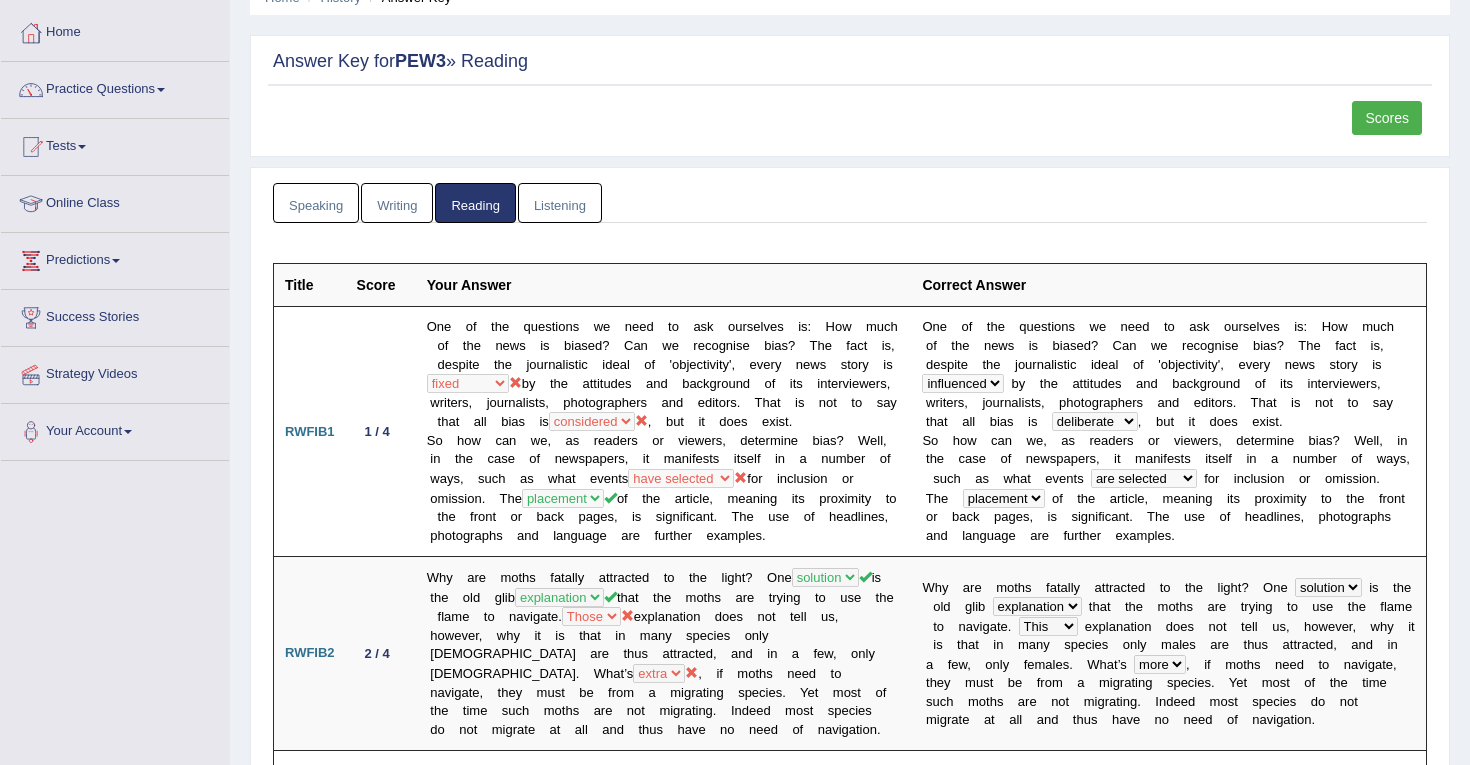 scroll, scrollTop: 0, scrollLeft: 0, axis: both 